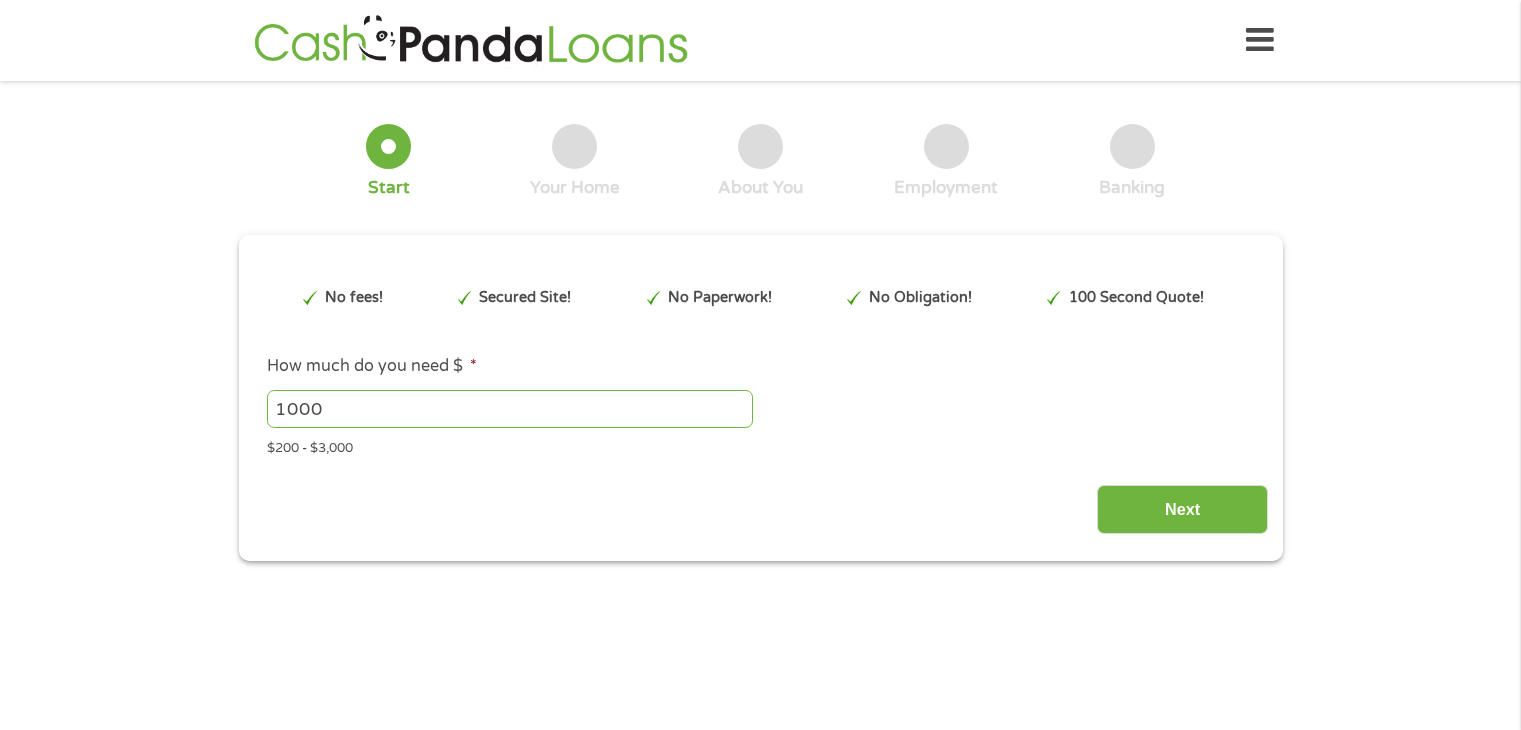 scroll, scrollTop: 0, scrollLeft: 0, axis: both 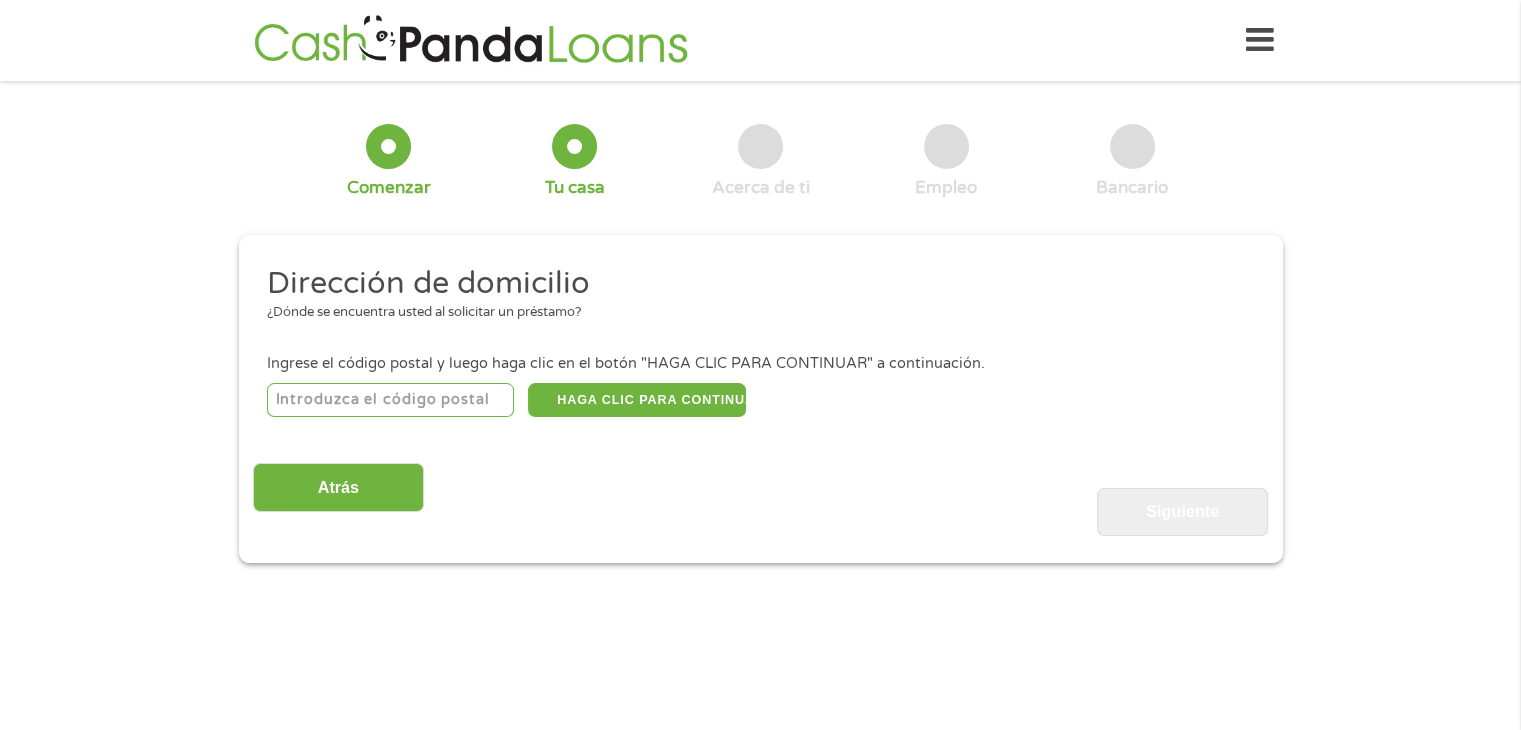 click at bounding box center [390, 400] 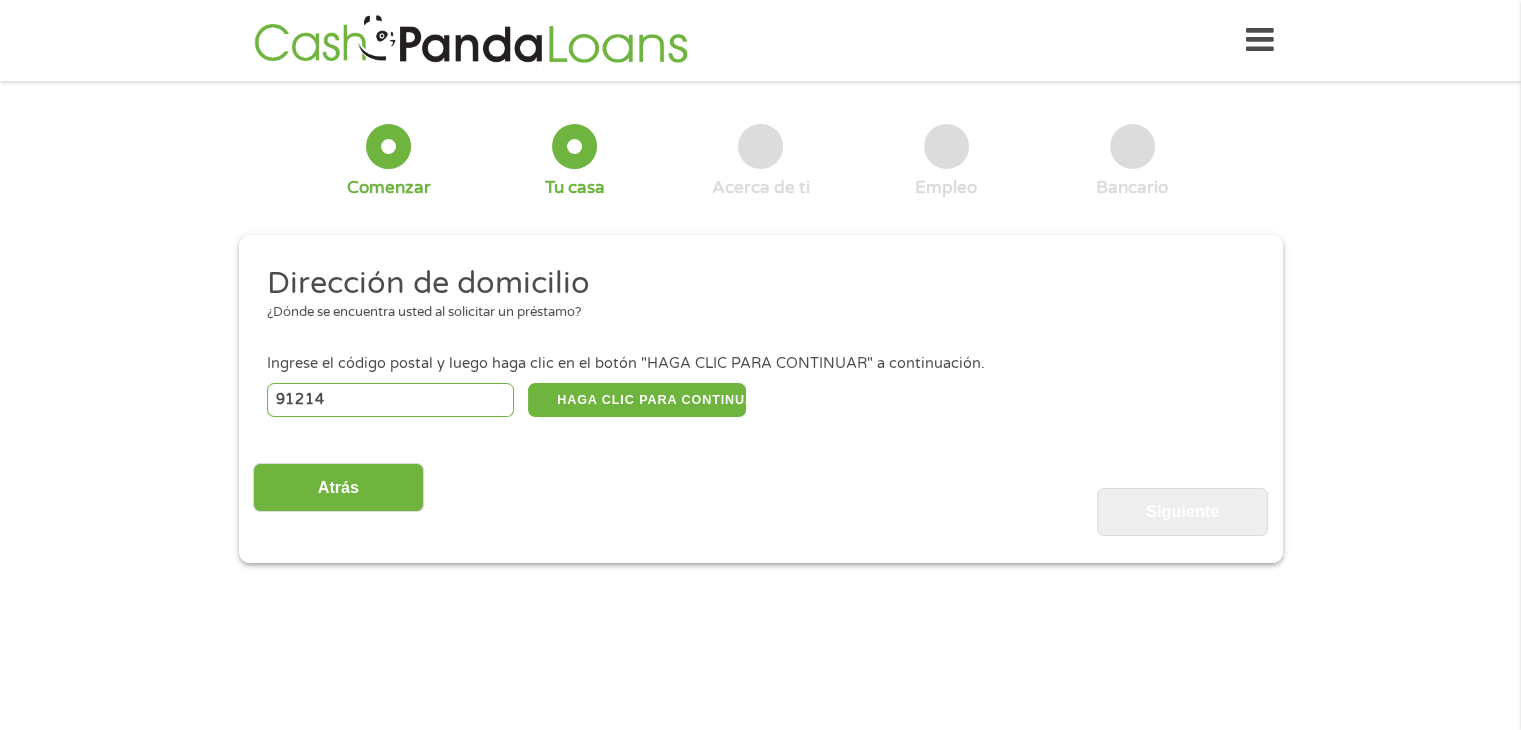 select on "California" 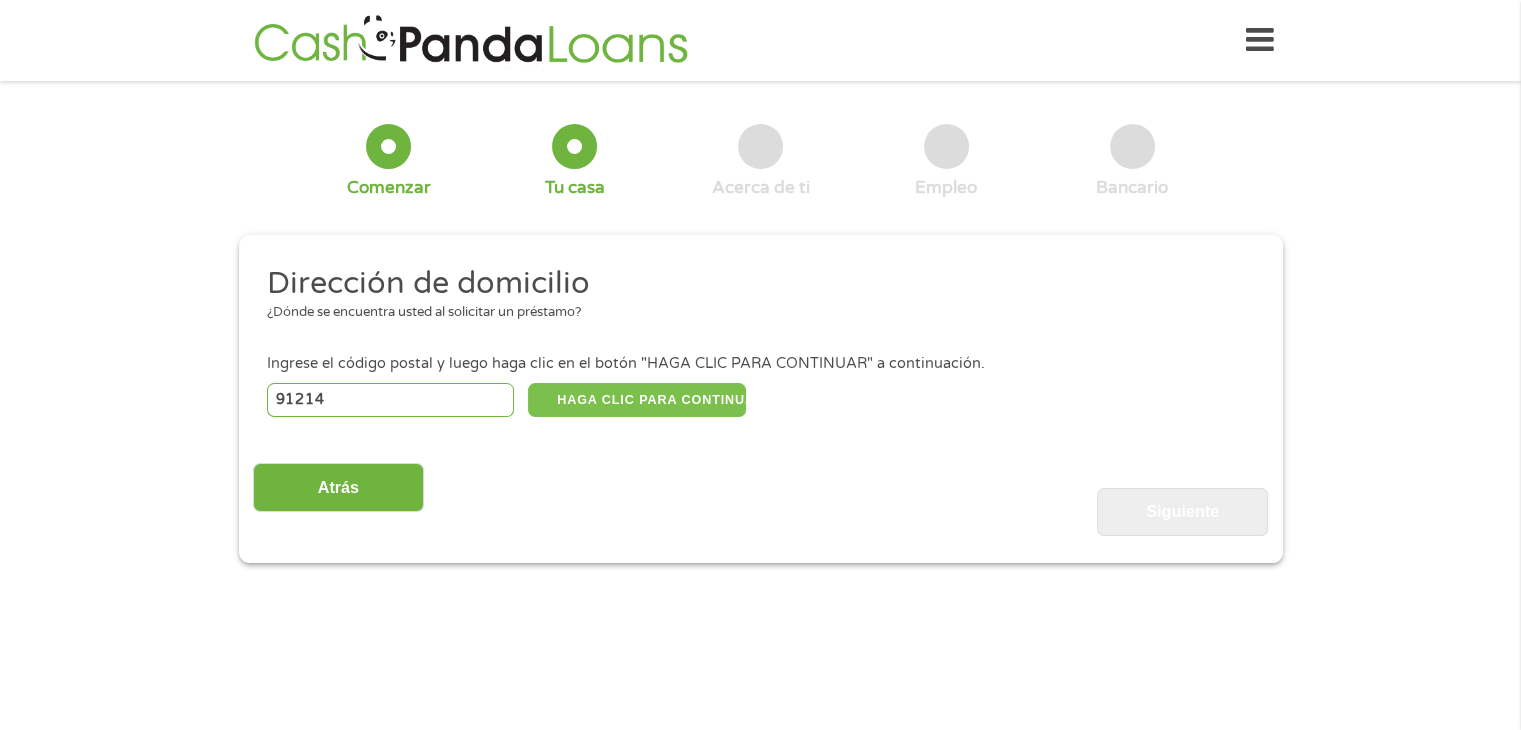 click on "HAGA CLIC PARA CONTINUAR" at bounding box center (637, 400) 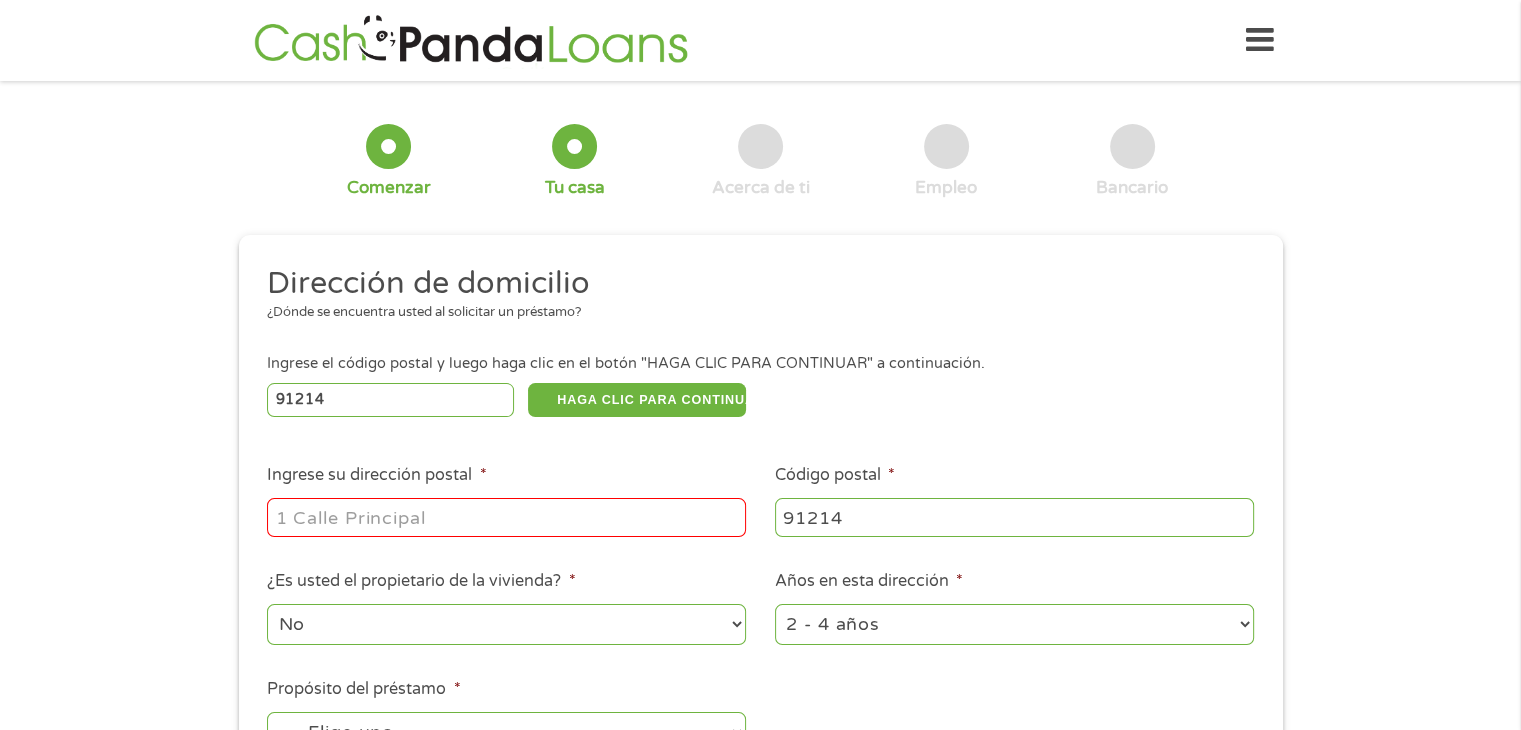 click on "Ingrese su dirección postal *" at bounding box center (506, 517) 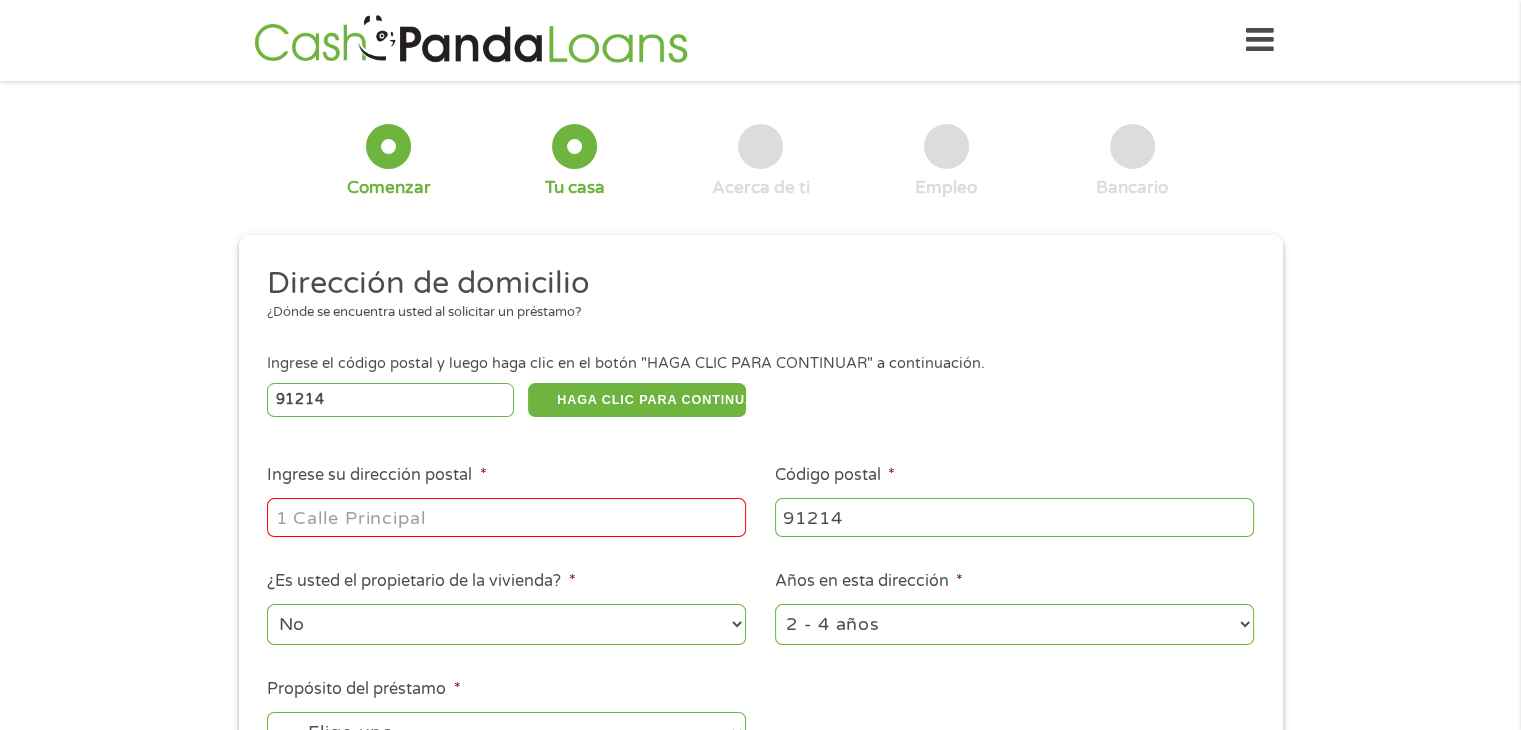 type on "[NUMBER] [STREET_NAME] apt [APT_NUMBER]" 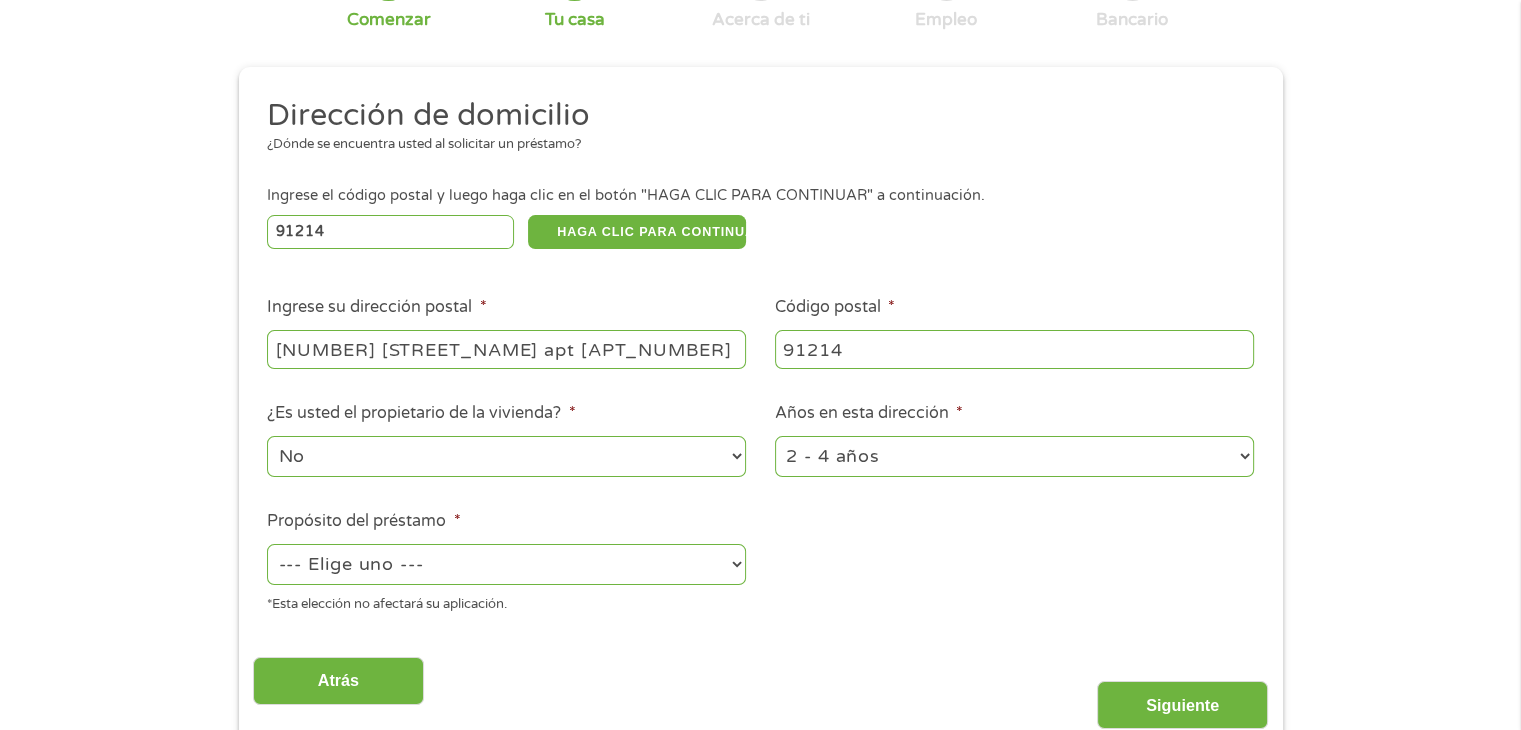 scroll, scrollTop: 200, scrollLeft: 0, axis: vertical 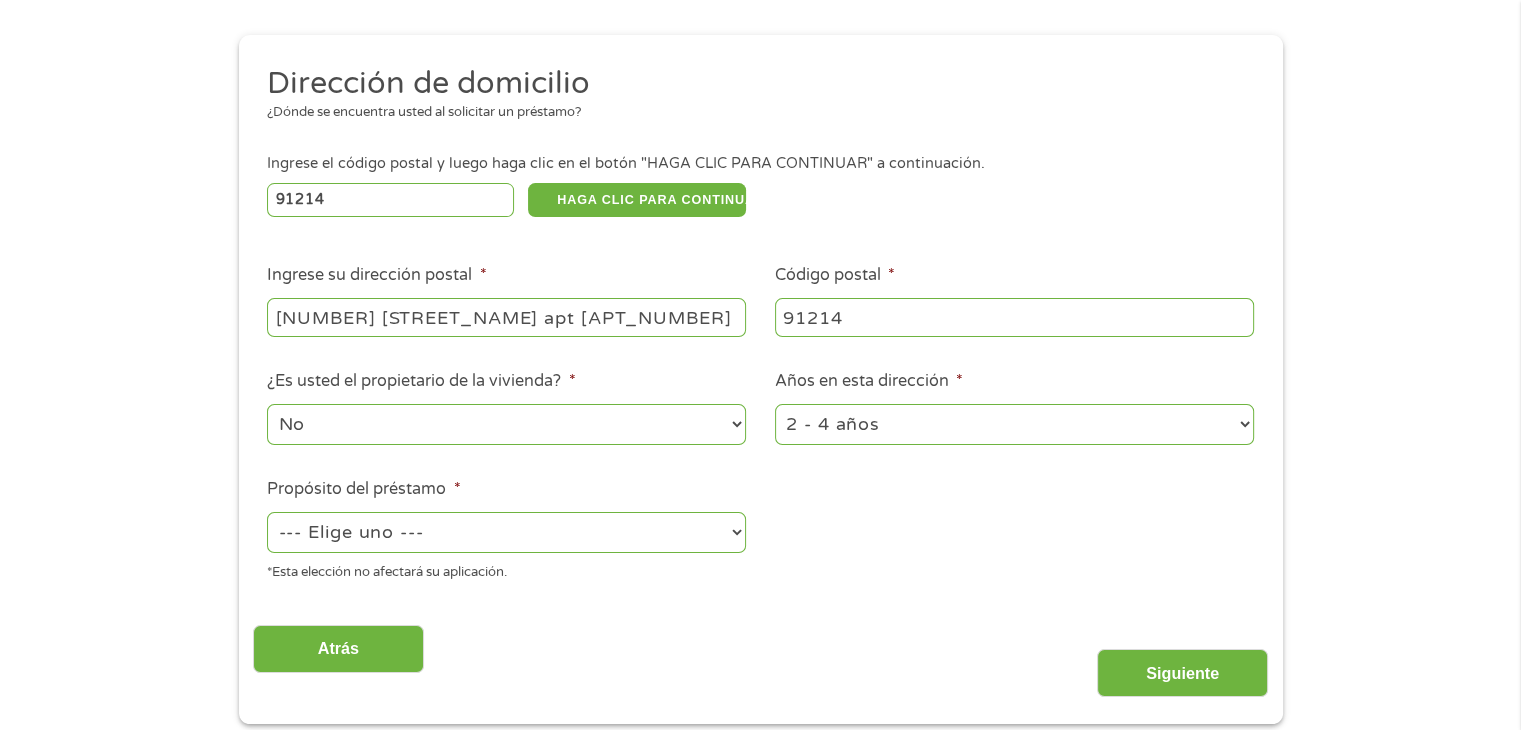 click on "1 año o menos 1 - 2 años 2 - 4 años Más de 4 años" at bounding box center (1014, 424) 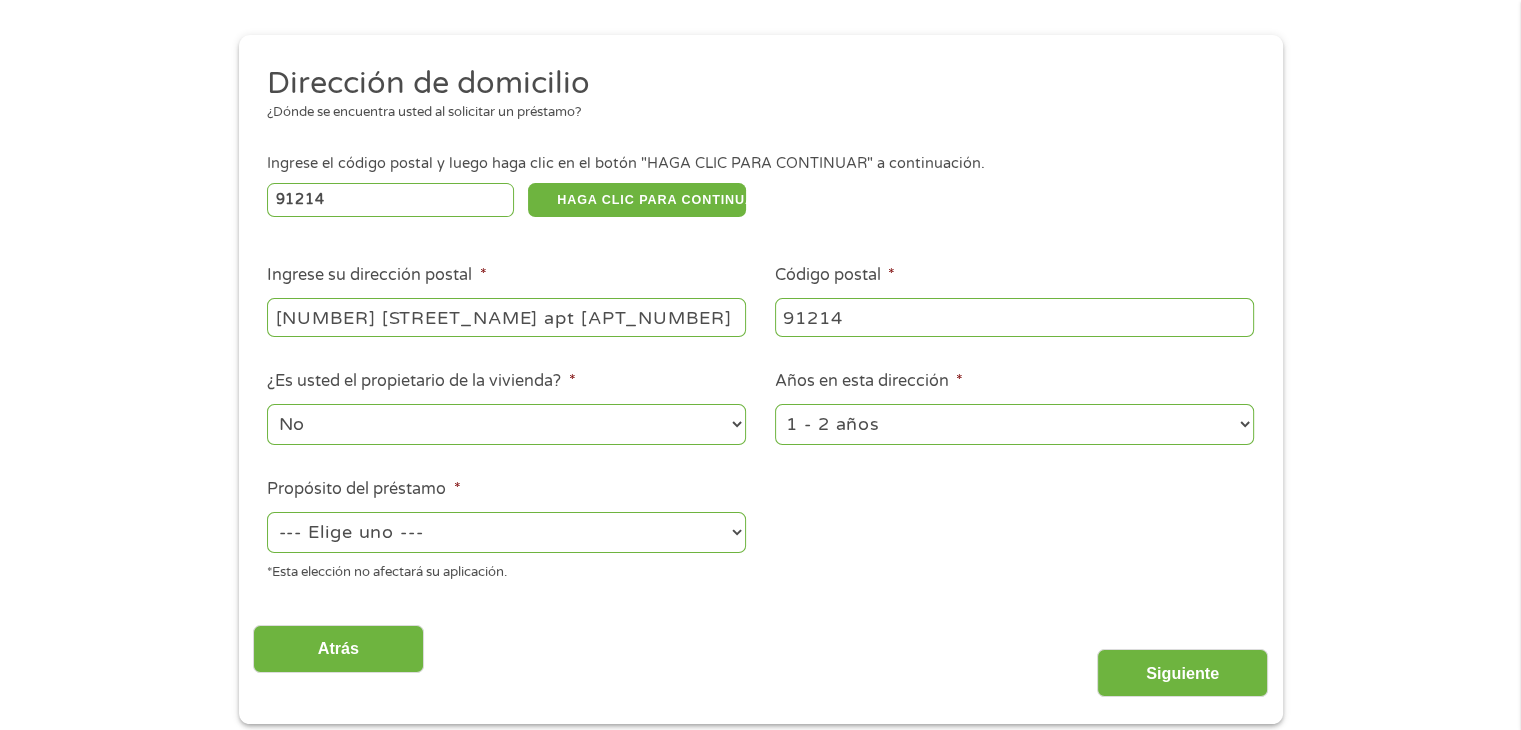 click on "1 año o menos 1 - 2 años 2 - 4 años Más de 4 años" at bounding box center [1014, 424] 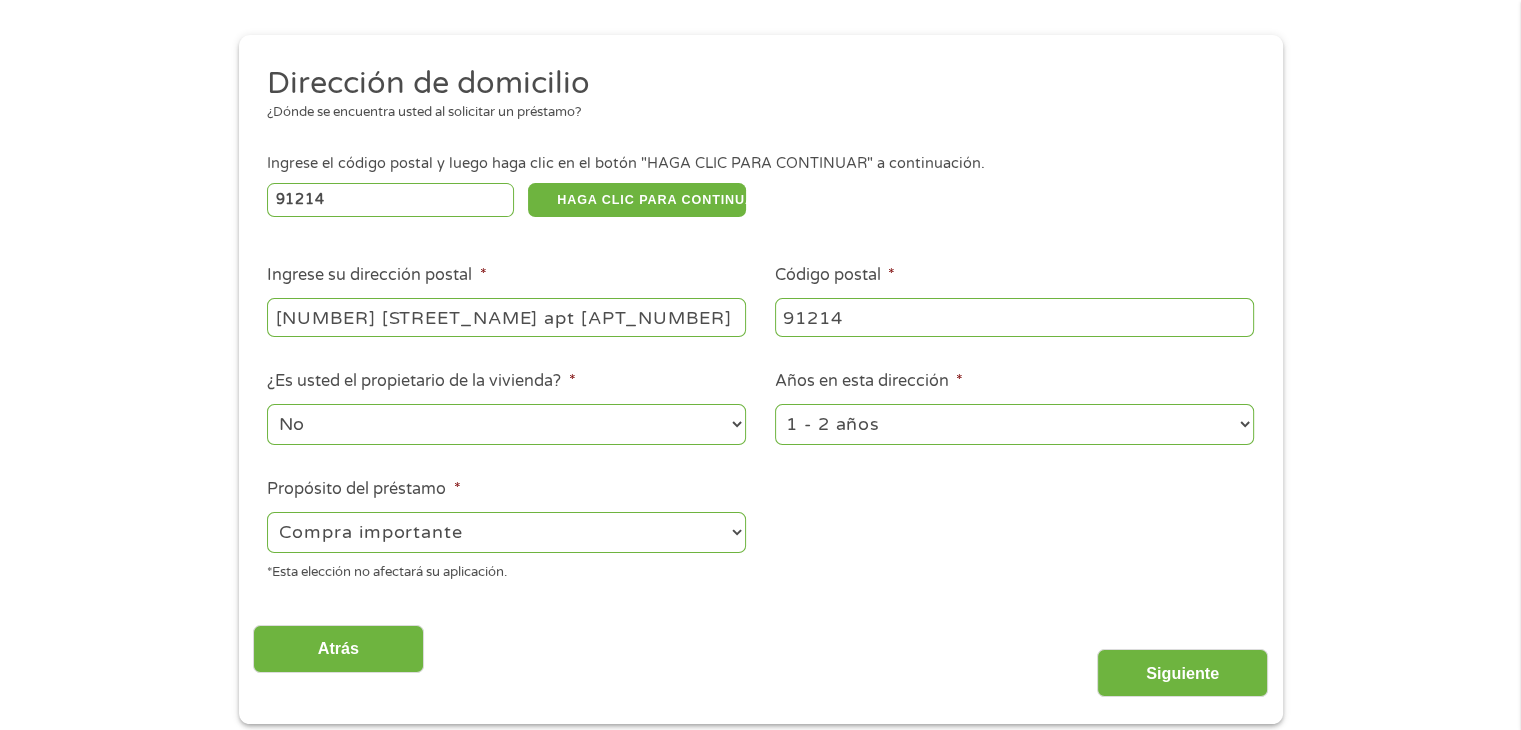 click on "--- Elige uno --- Pagar facturas Consolidación de deuda Mejoras del hogar Compra importante Préstamo de auto Efectivo a corto plazo Gastos médicos Otro" at bounding box center (506, 532) 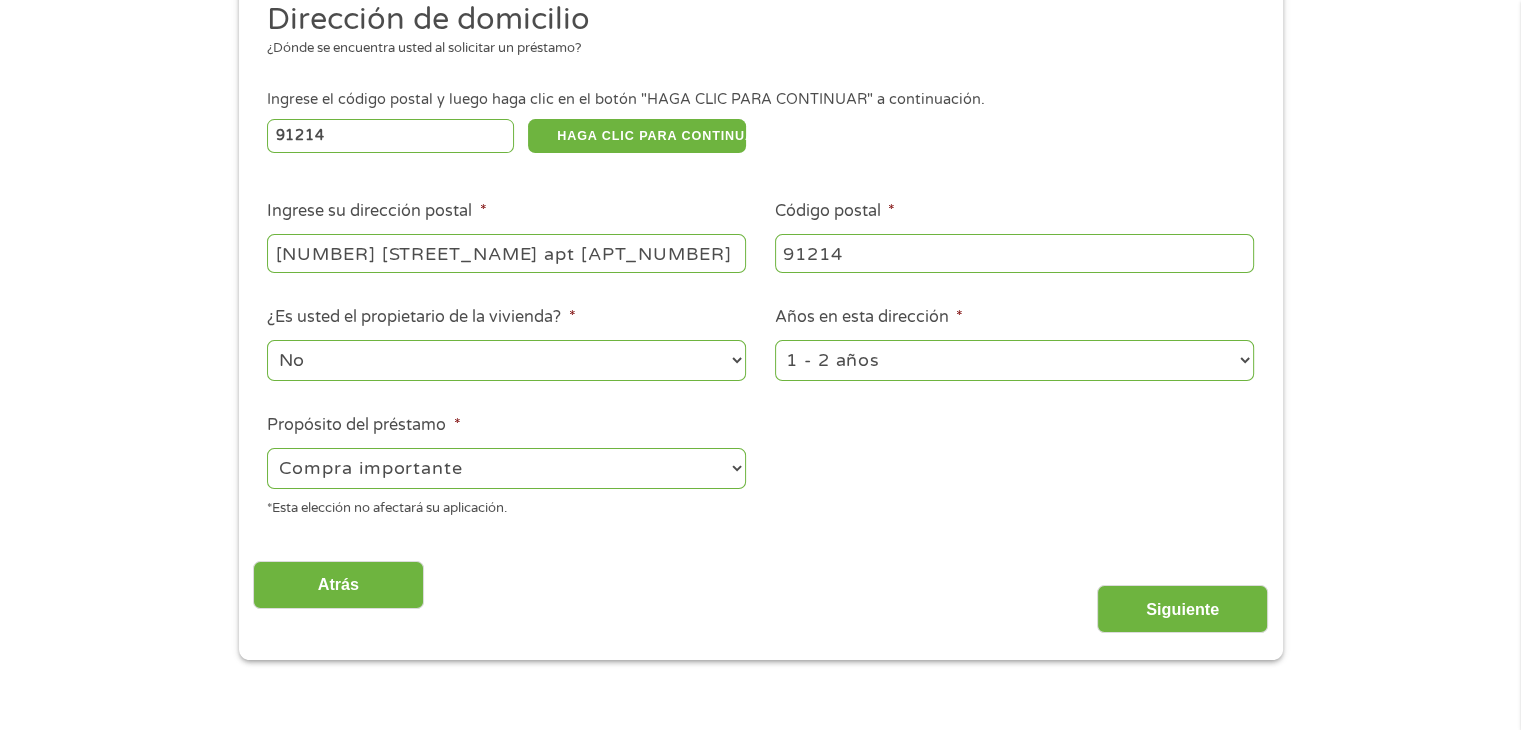 scroll, scrollTop: 300, scrollLeft: 0, axis: vertical 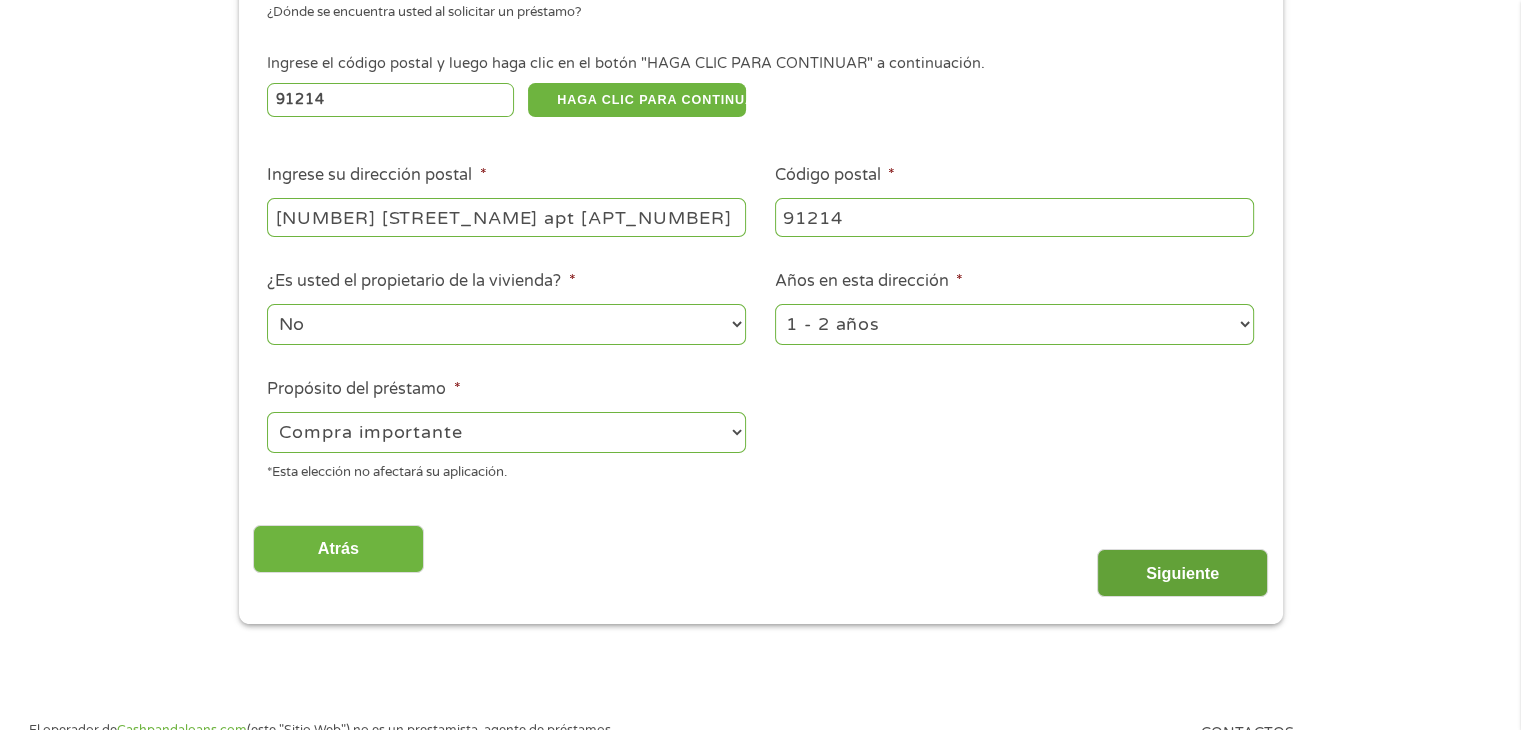 click on "Siguiente" at bounding box center (1182, 573) 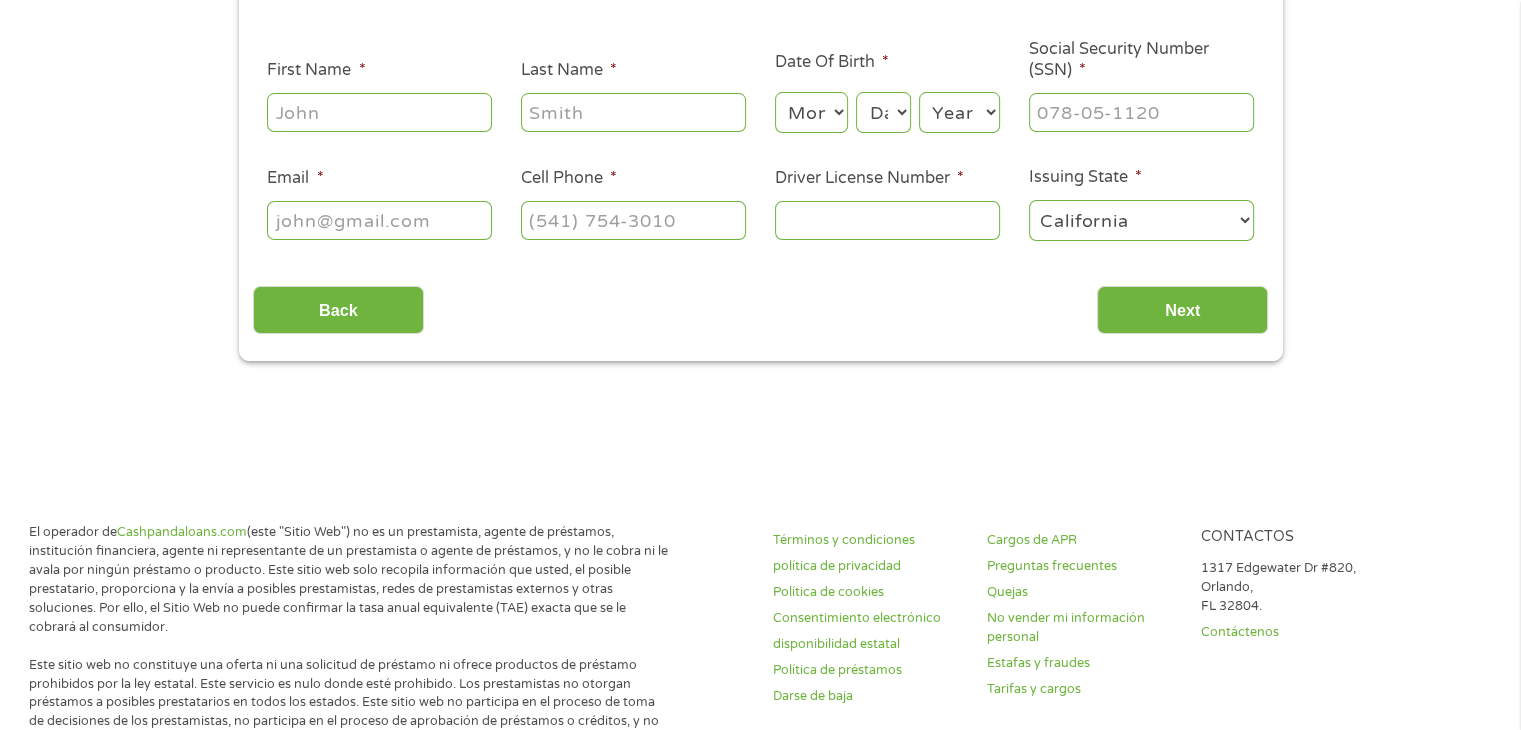 scroll, scrollTop: 8, scrollLeft: 8, axis: both 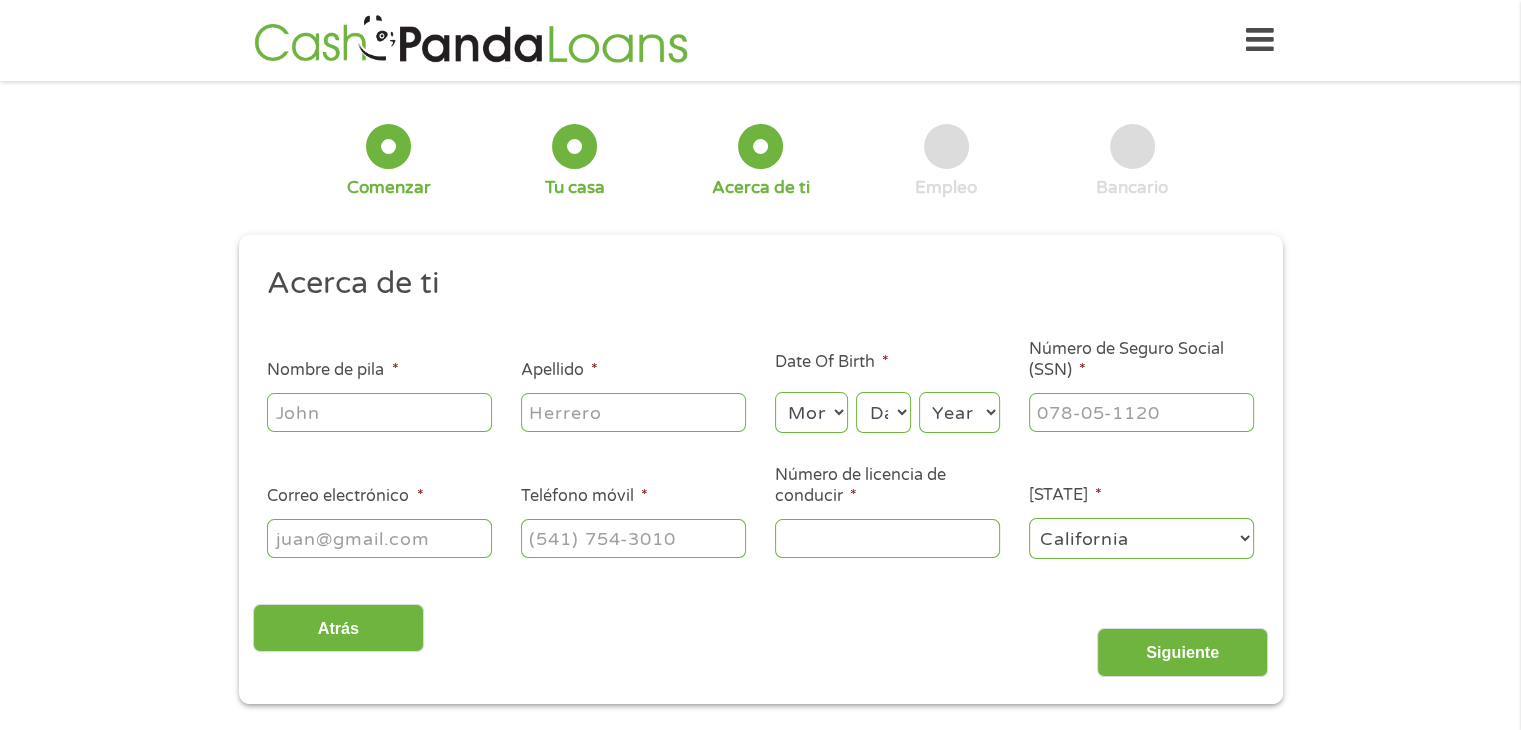 click on "Nombre de pila  *" at bounding box center (379, 412) 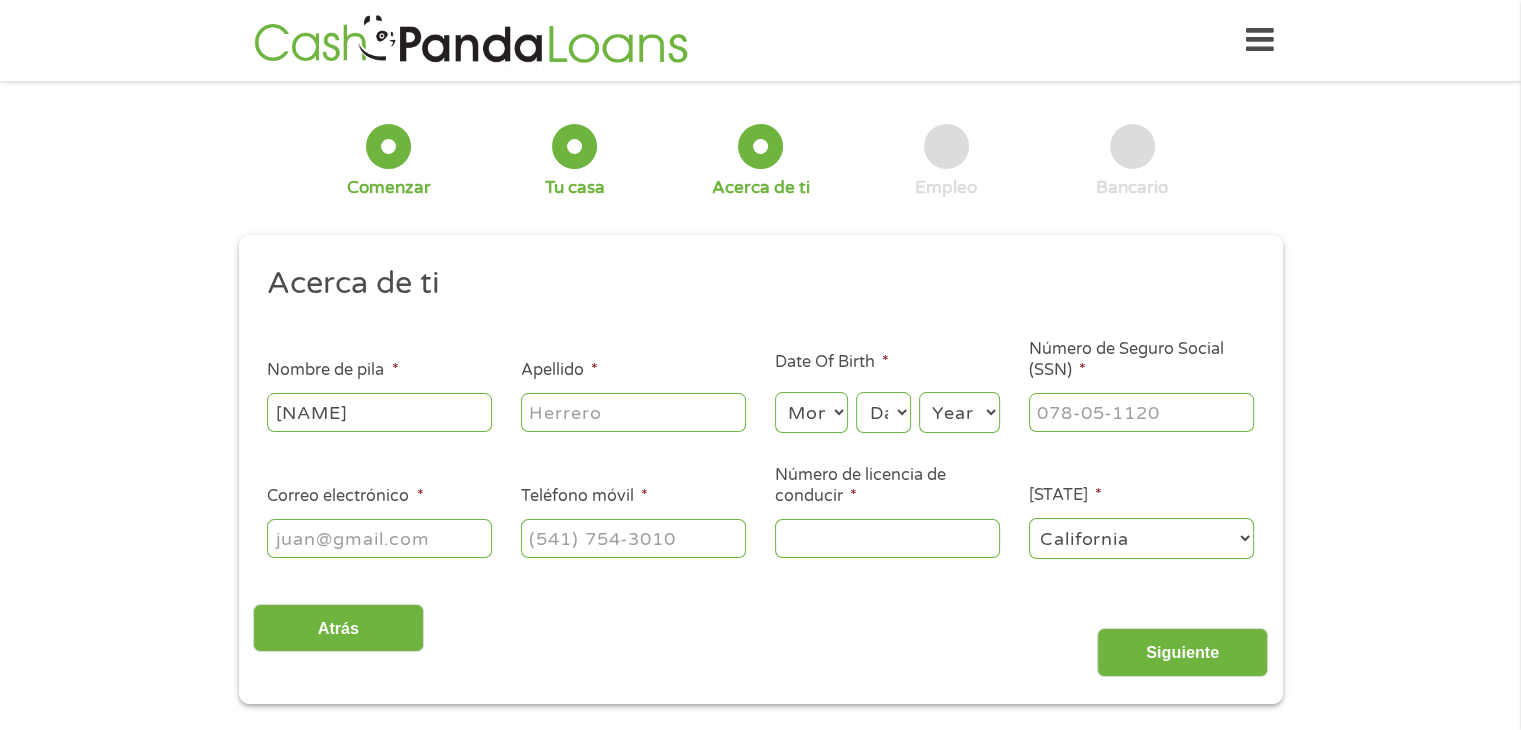 type on "[CITY]" 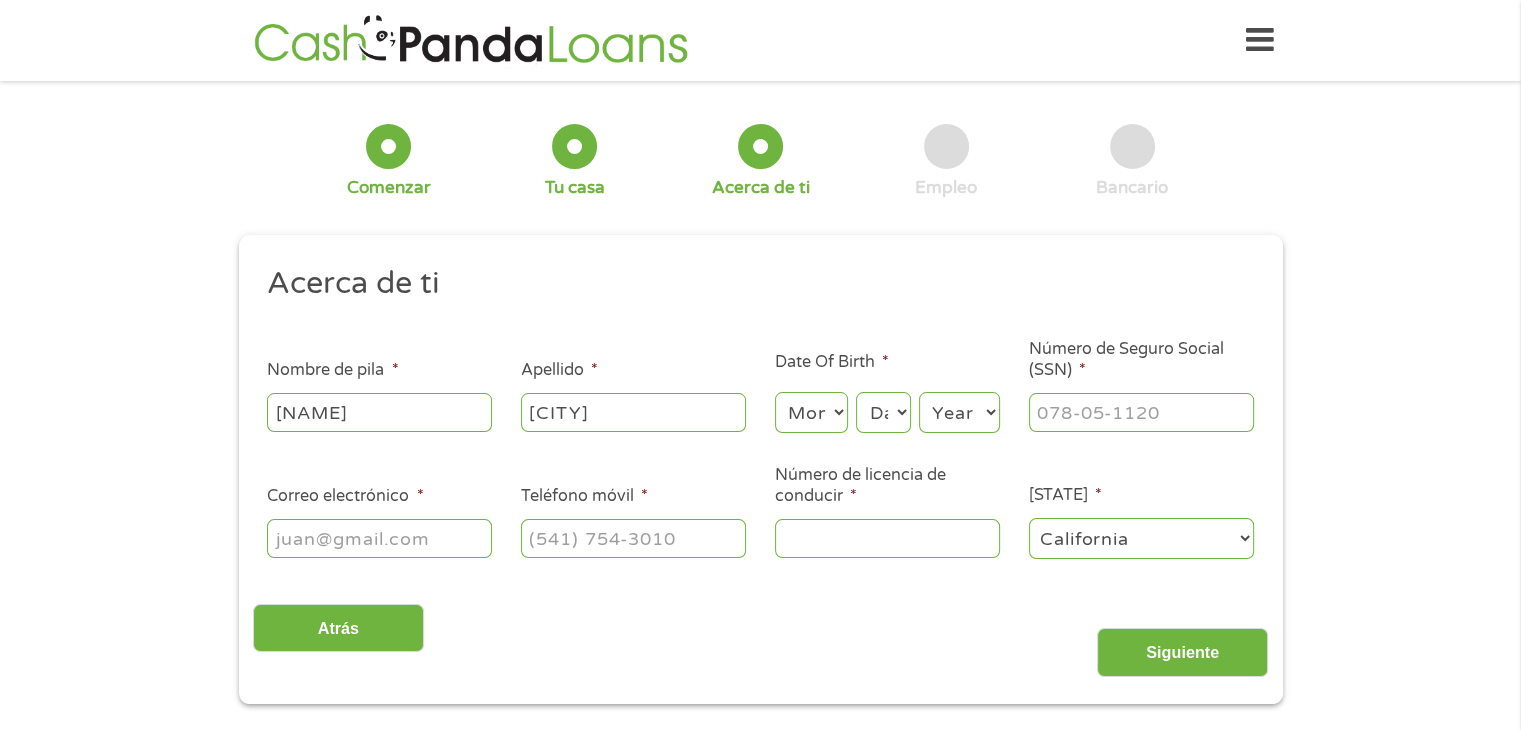 type on "villagranfausto@[EXAMPLE_COM]" 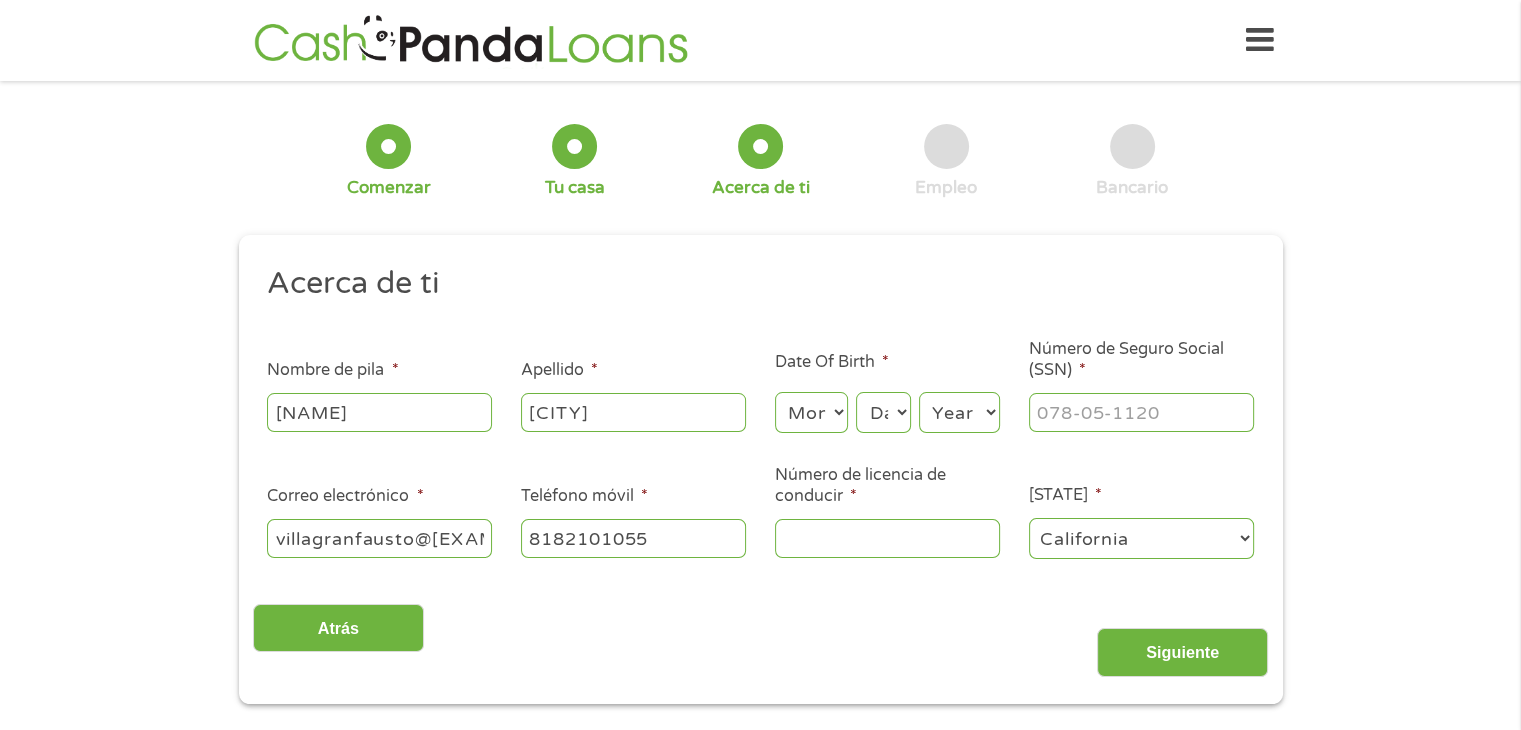 type on "([PHONE_AREA_CODE]) [PHONE_NUMBER]" 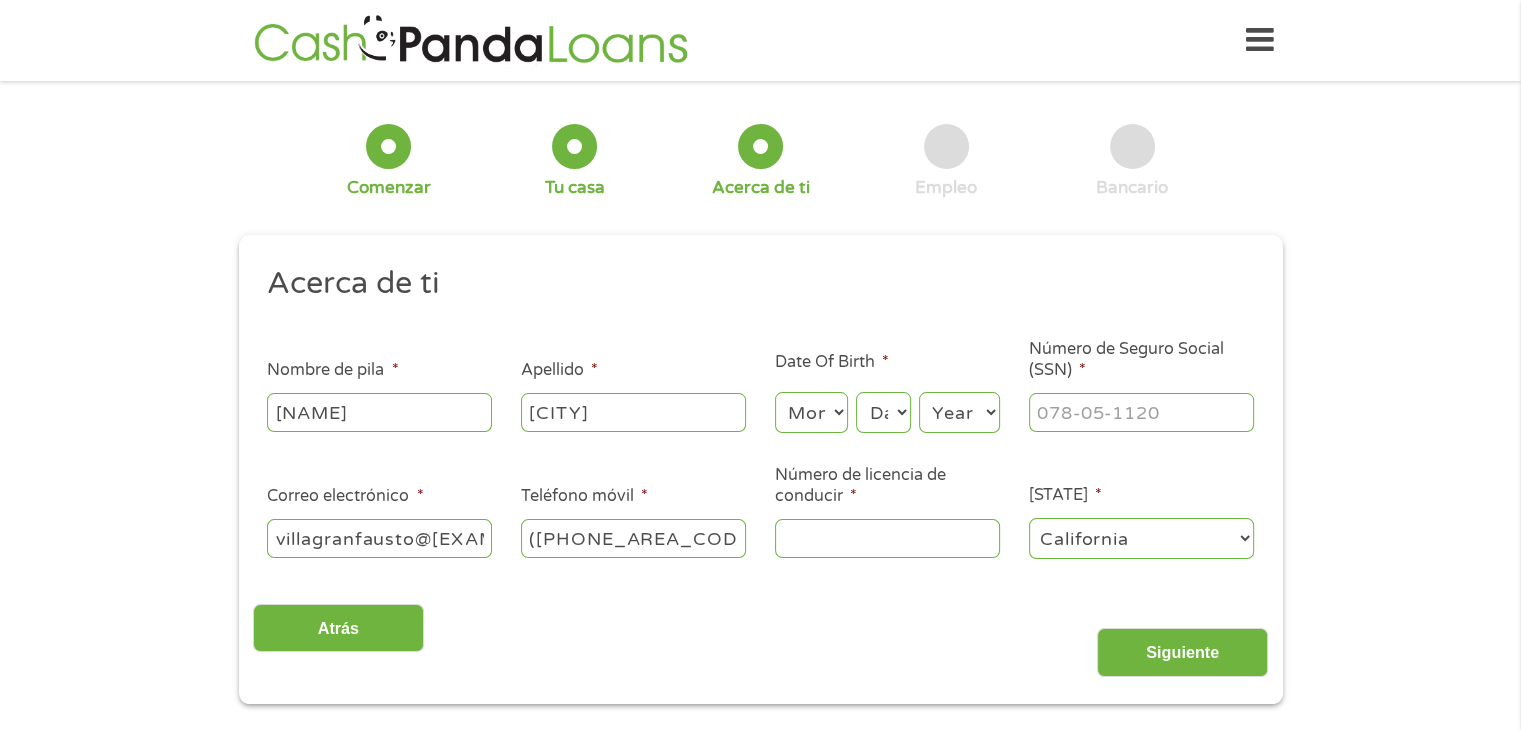 click on "Month 1 2 3 4 5 6 7 8 9 10 11 12" at bounding box center (811, 412) 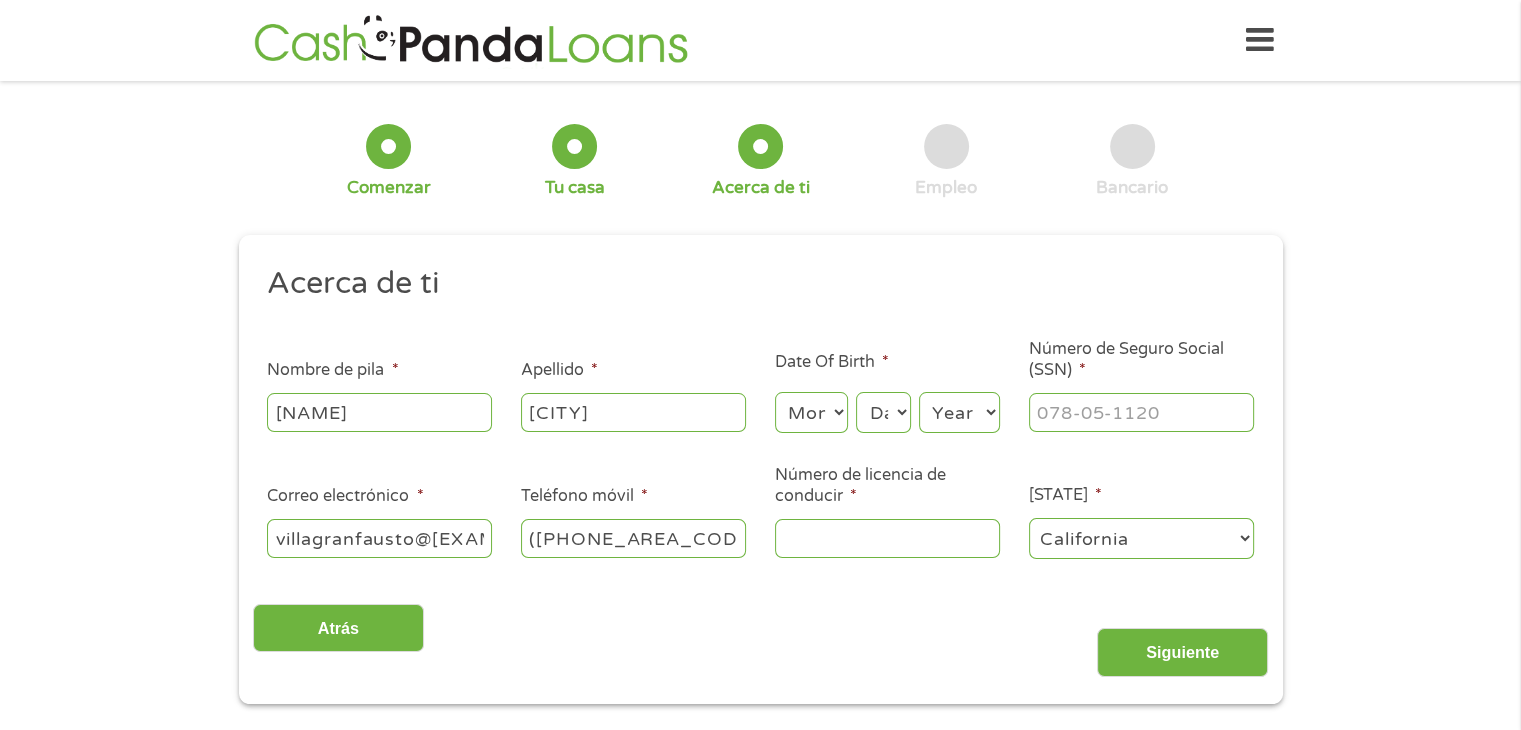 select on "8" 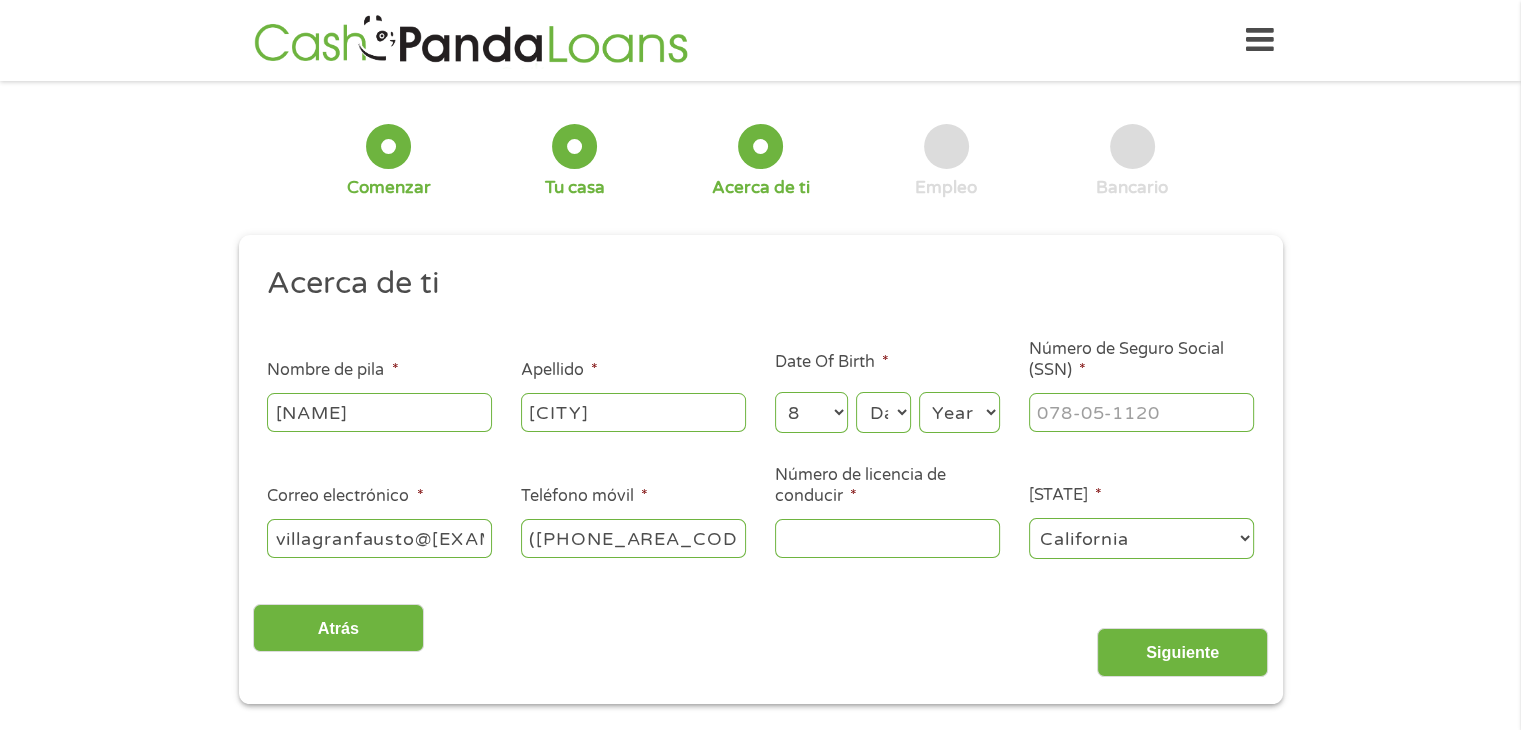 click on "Month 1 2 3 4 5 6 7 8 9 10 11 12" at bounding box center [811, 412] 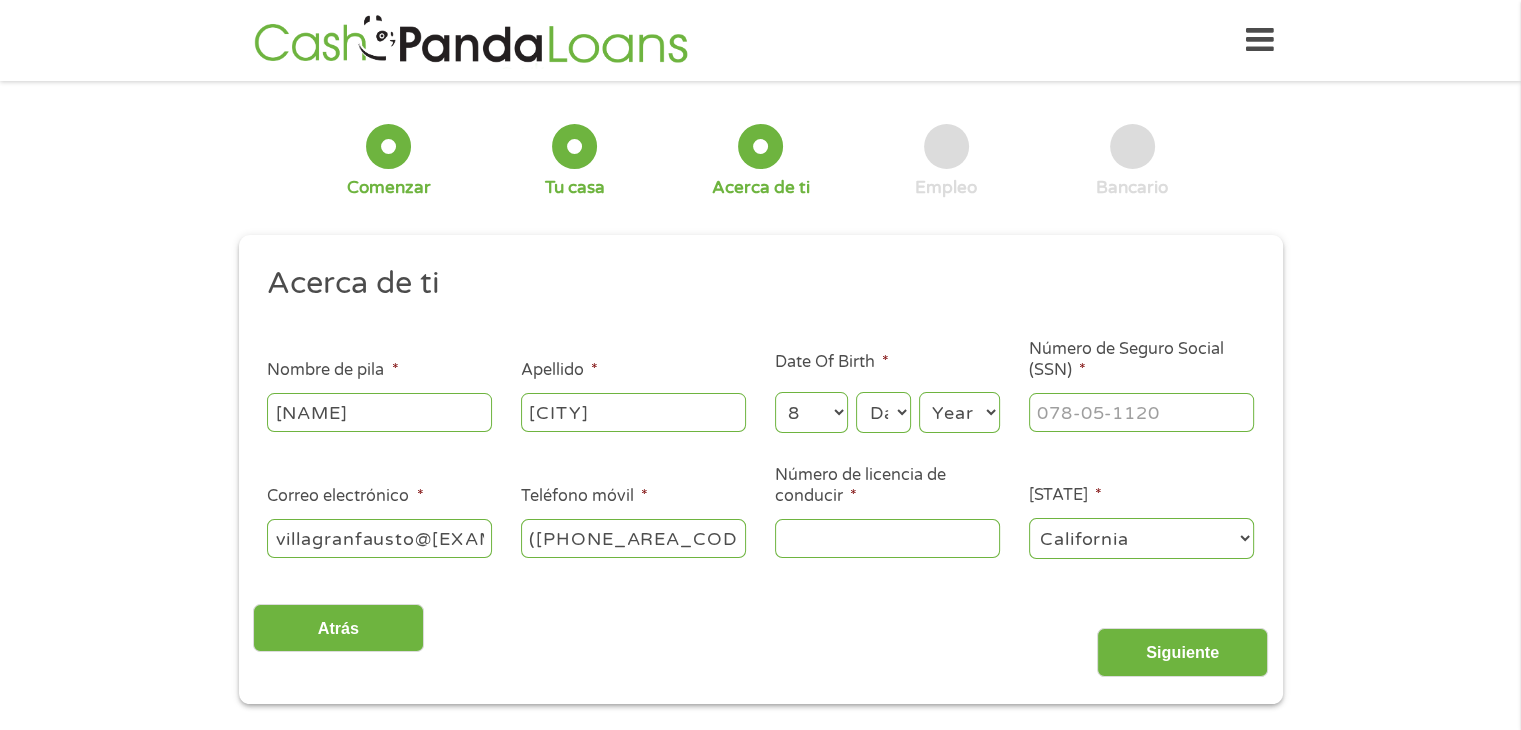 select on "10" 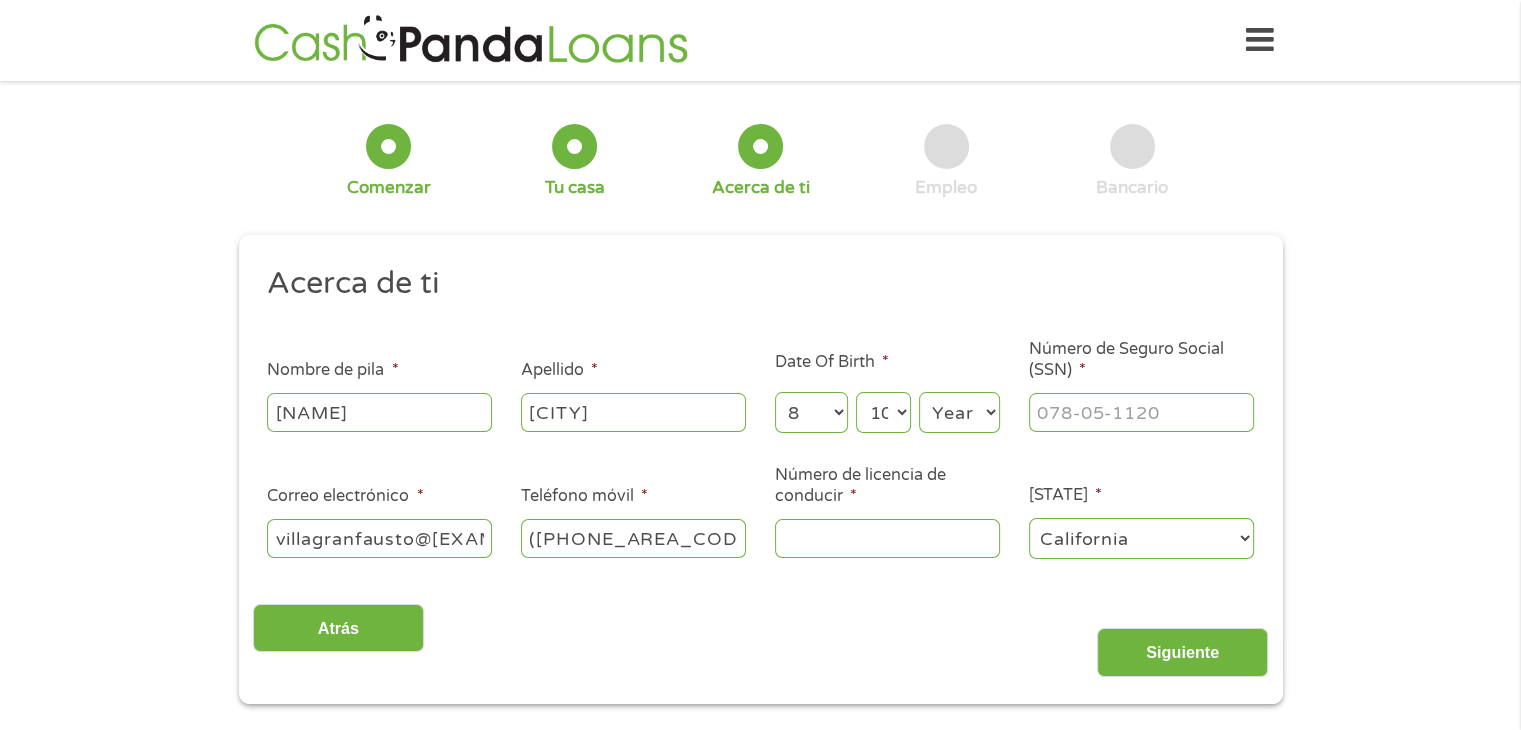 click on "Day 1 2 3 4 5 6 7 8 9 10 11 12 13 14 15 16 17 18 19 20 21 22 23 24 25 26 27 28 29 30 31" at bounding box center (883, 412) 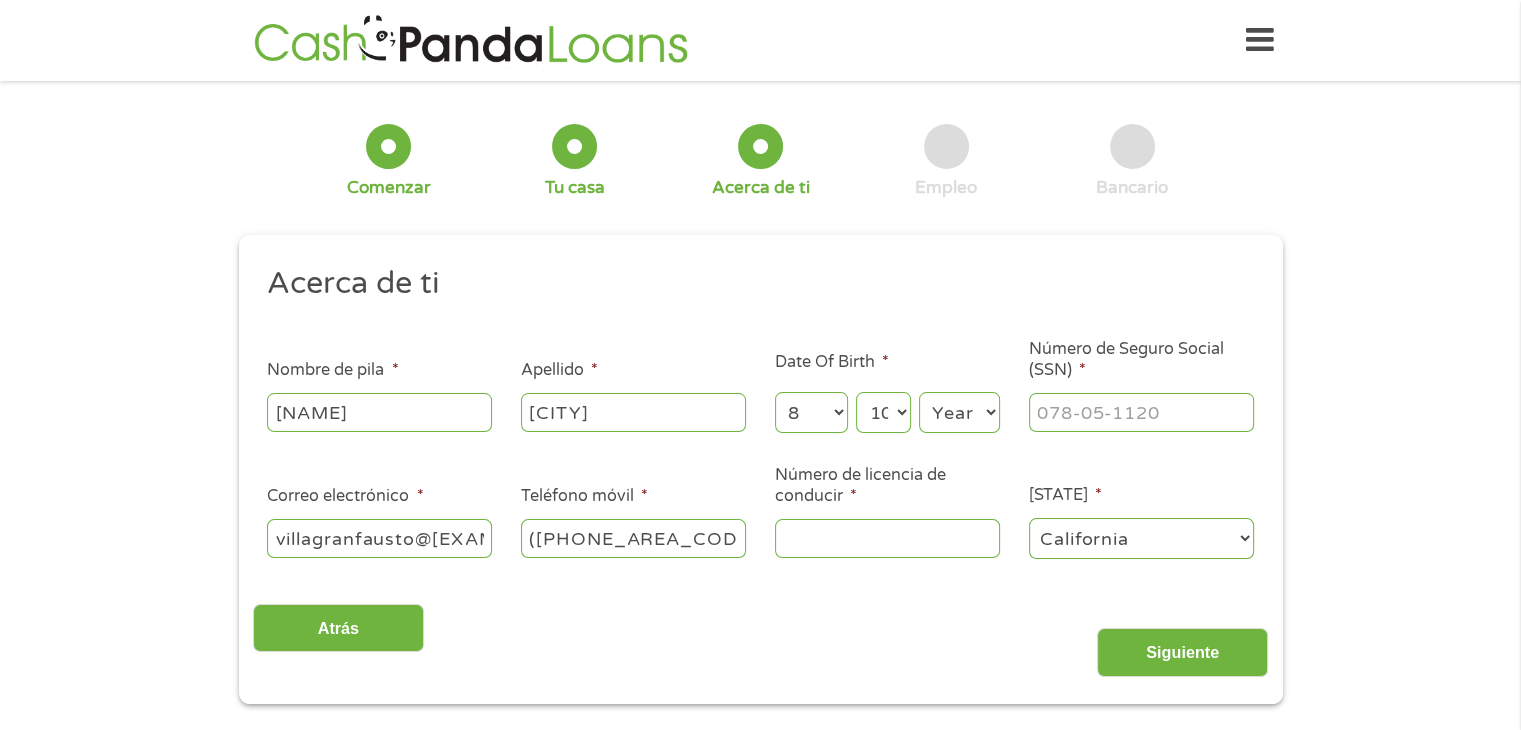 select on "1980" 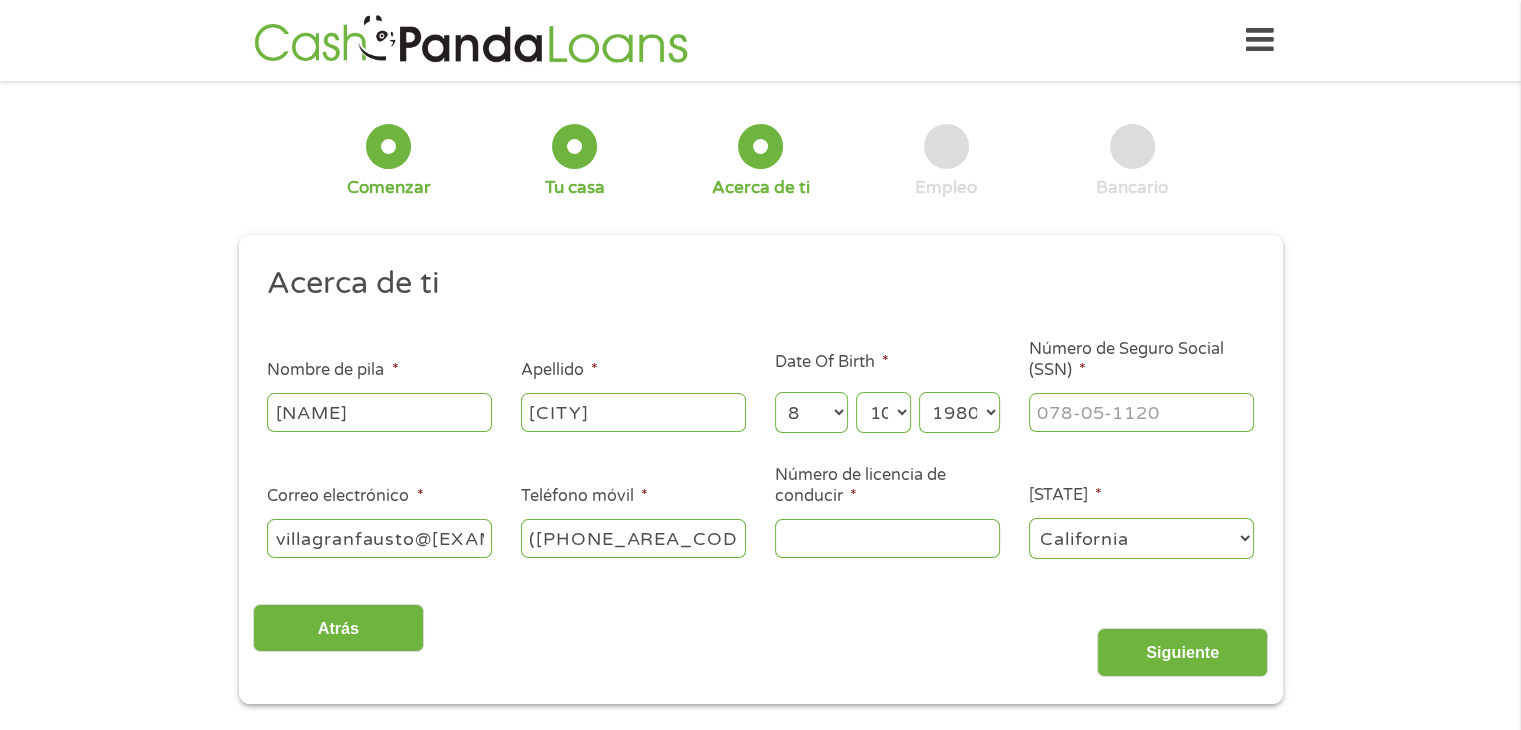 click on "Year 2007 2006 2005 2004 2003 2002 2001 2000 1999 1998 1997 1996 1995 1994 1993 1992 1991 1990 1989 1988 1987 1986 1985 1984 1983 1982 1981 1980 1979 1978 1977 1976 1975 1974 1973 1972 1971 1970 1969 1968 1967 1966 1965 1964 1963 1962 1961 1960 1959 1958 1957 1956 1955 1954 1953 1952 1951 1950 1949 1948 1947 1946 1945 1944 1943 1942 1941 1940 1939 1938 1937 1936 1935 1934 1933 1932 1931 1930 1929 1928 1927 1926 1925 1924 1923 1922 1921 1920" at bounding box center [959, 412] 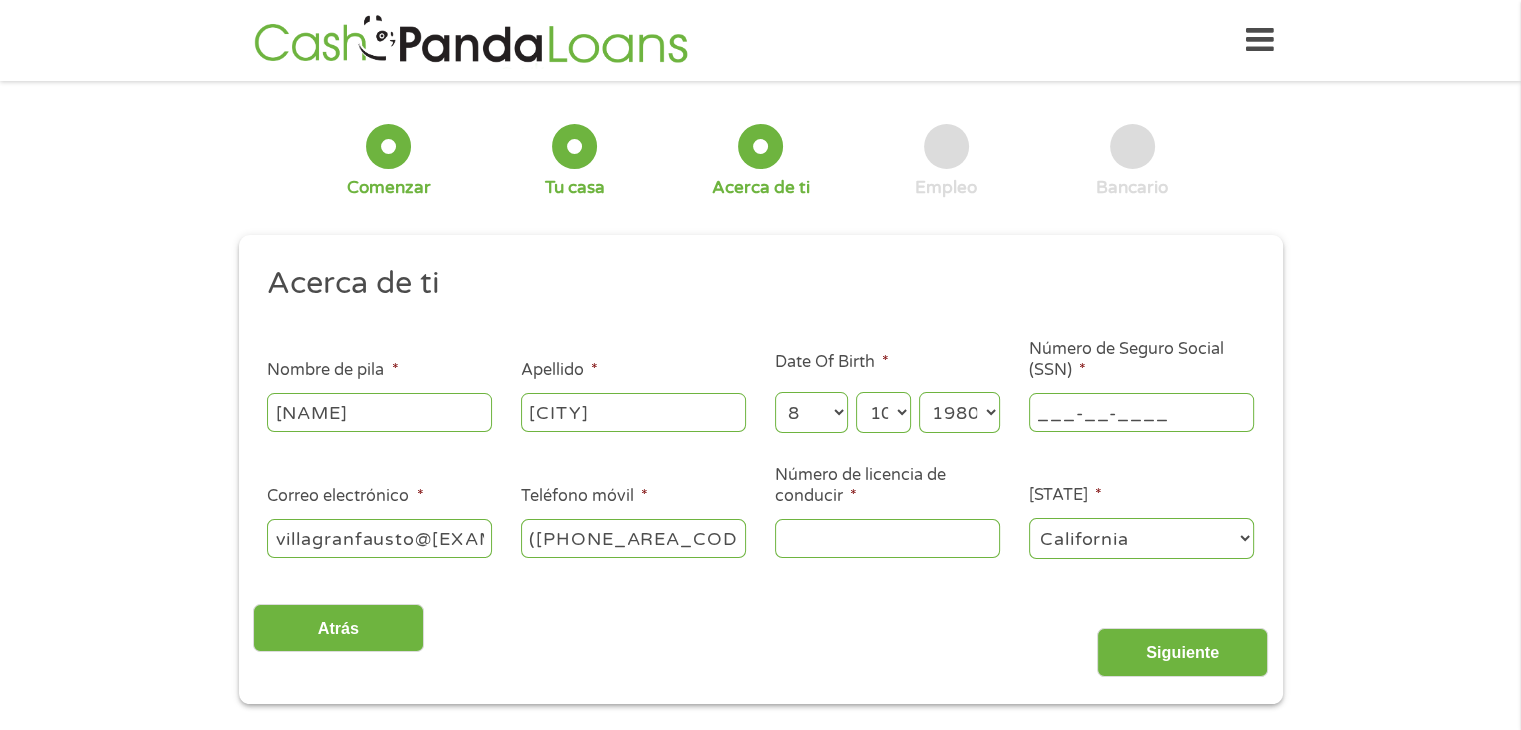 drag, startPoint x: 1084, startPoint y: 425, endPoint x: 1085, endPoint y: 415, distance: 10.049875 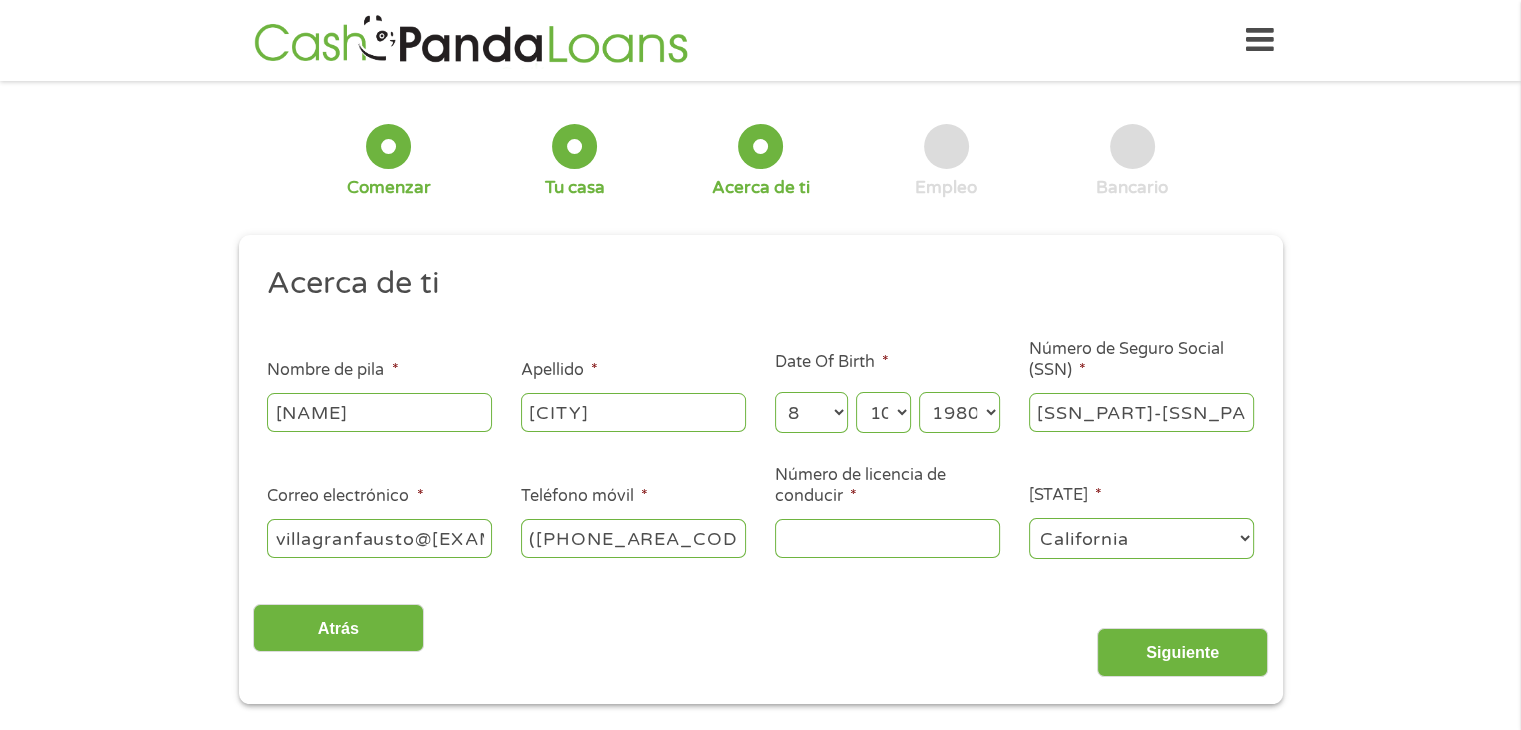 drag, startPoint x: 1170, startPoint y: 409, endPoint x: 876, endPoint y: 397, distance: 294.24478 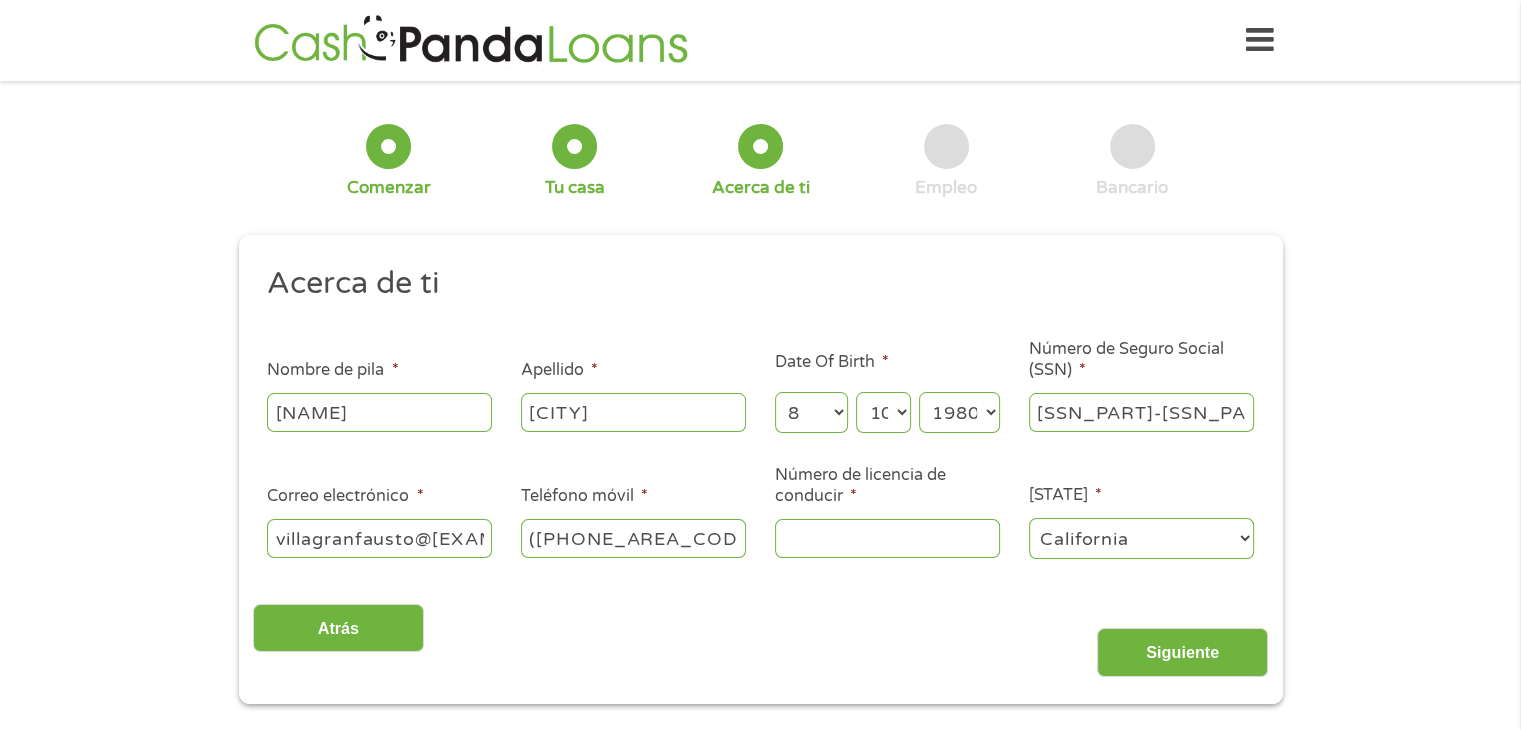 type on "[SSN]" 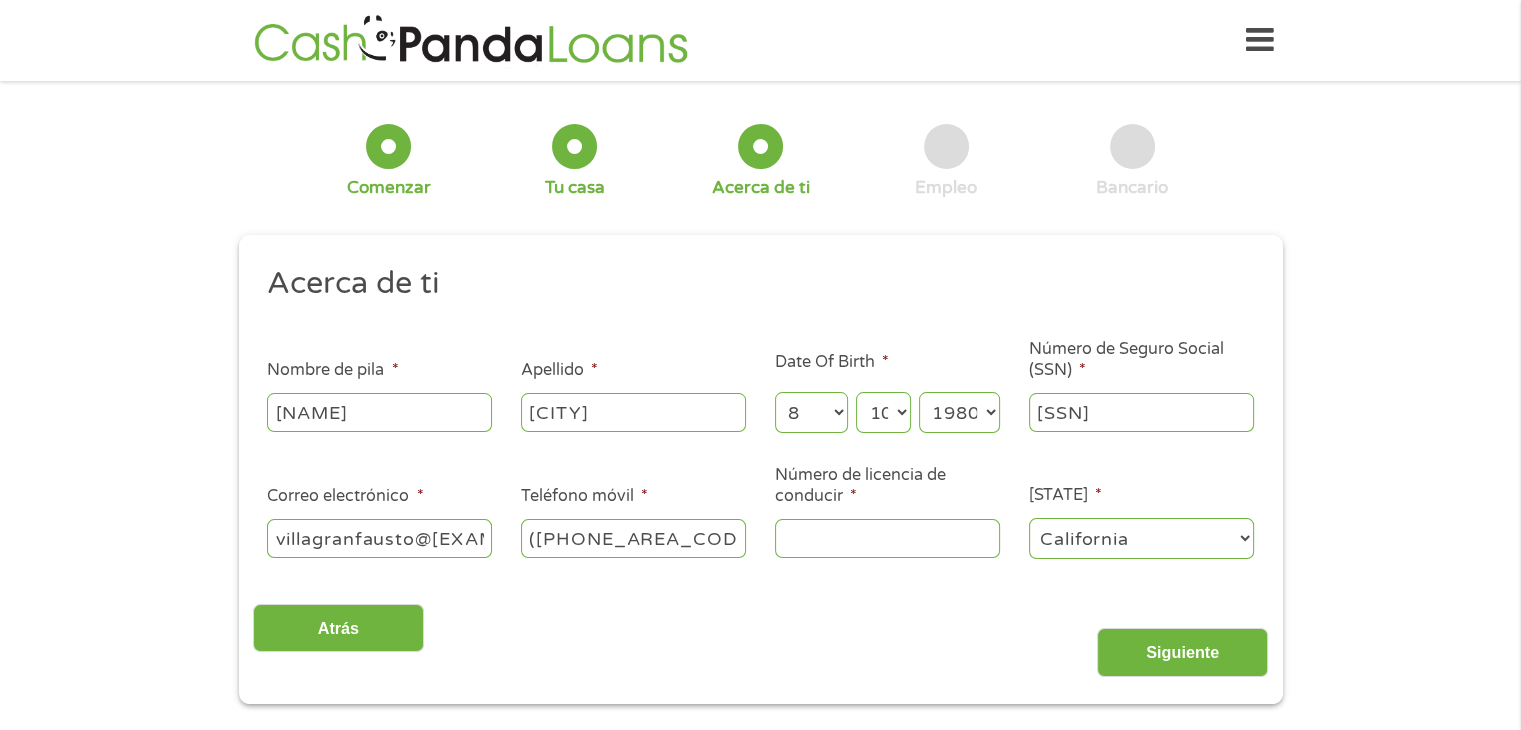 click on "Número de licencia de conducir *" at bounding box center [887, 538] 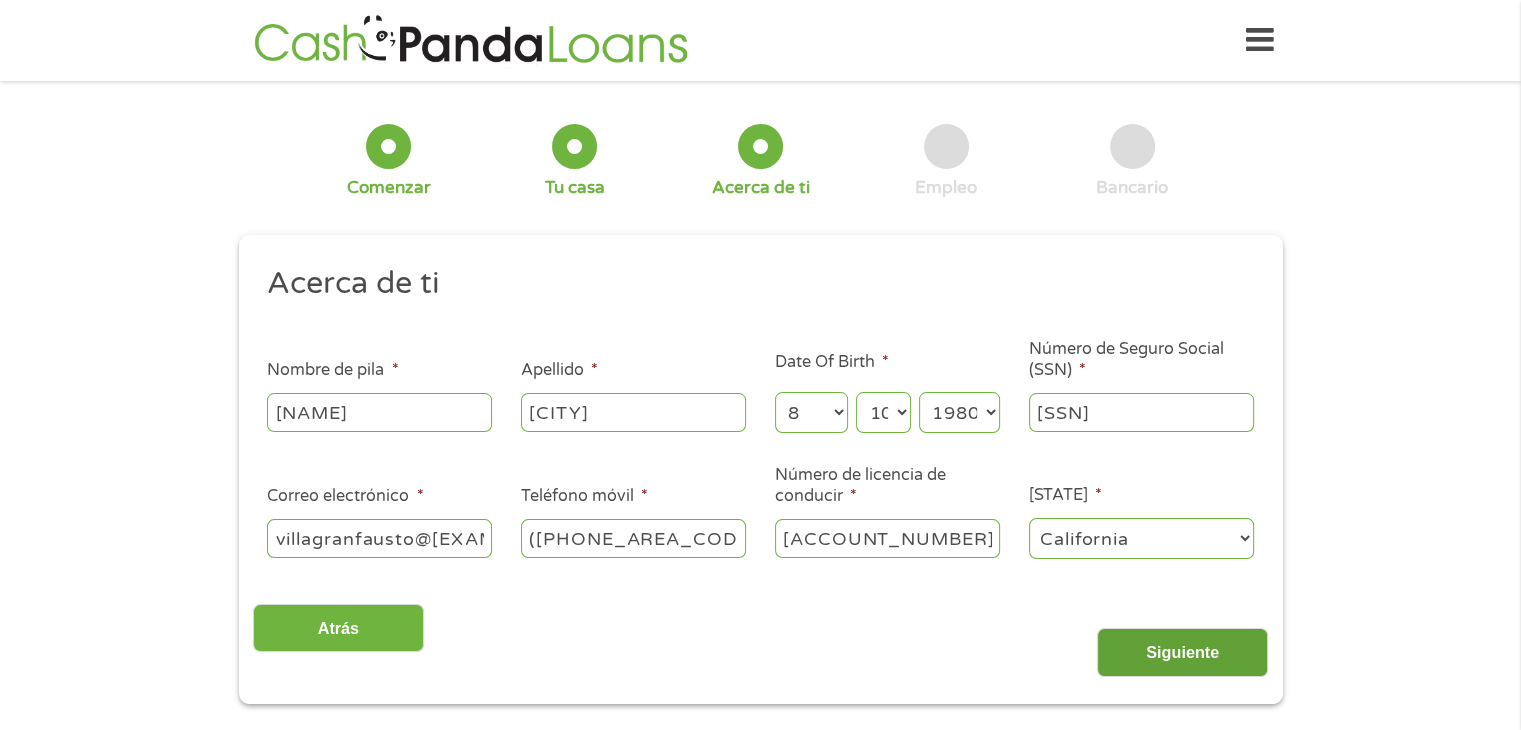 type on "[ACCOUNT_NUMBER]" 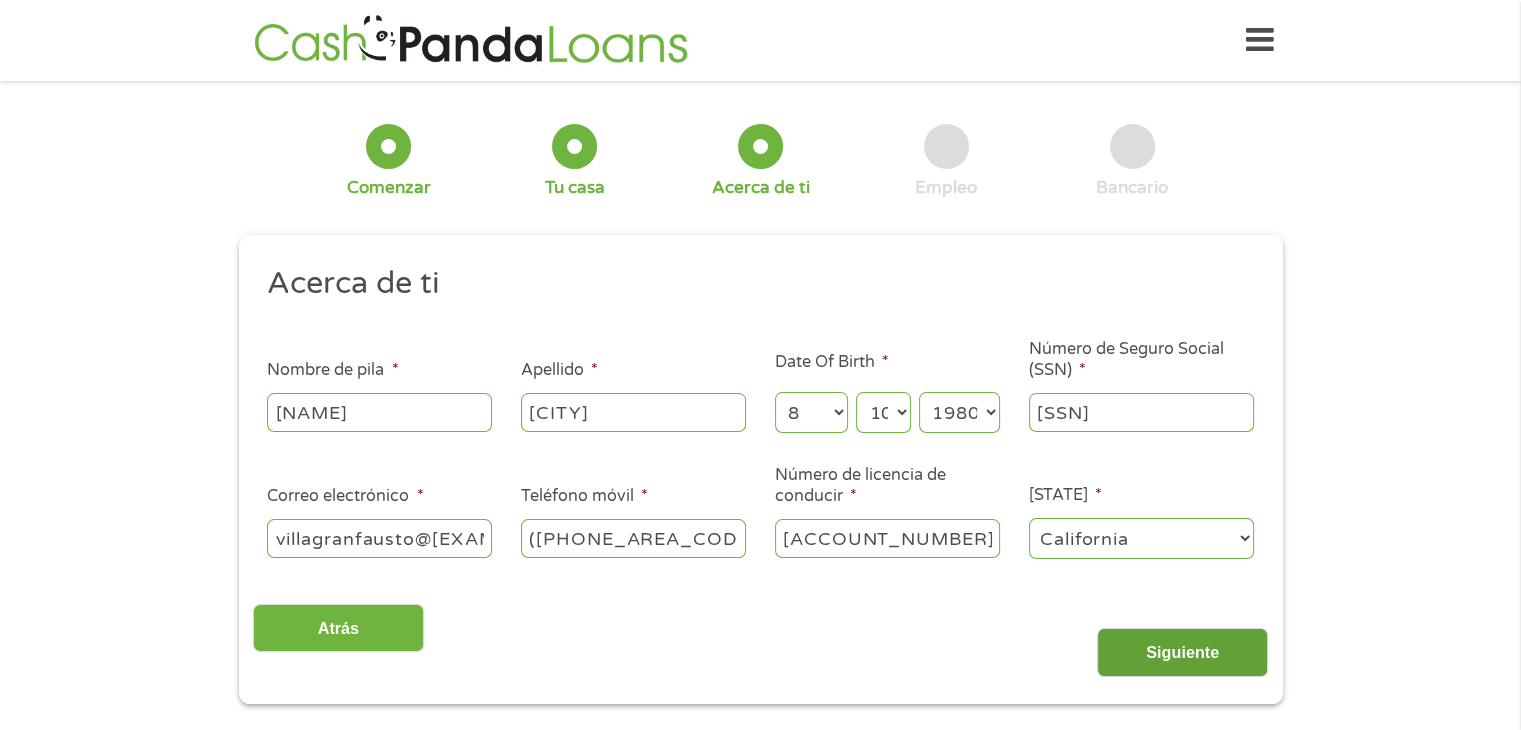 click on "Siguiente" at bounding box center [1182, 652] 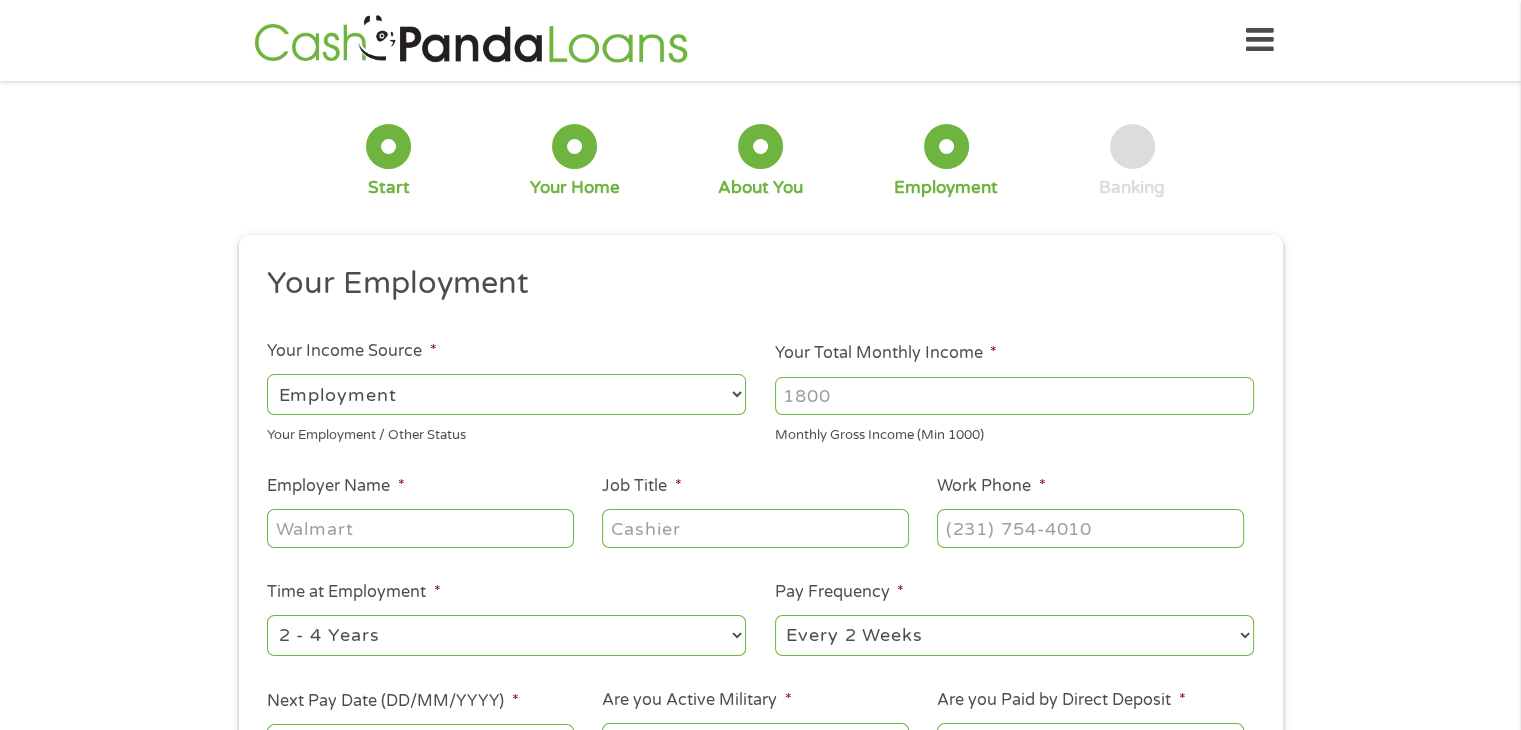 scroll, scrollTop: 8, scrollLeft: 8, axis: both 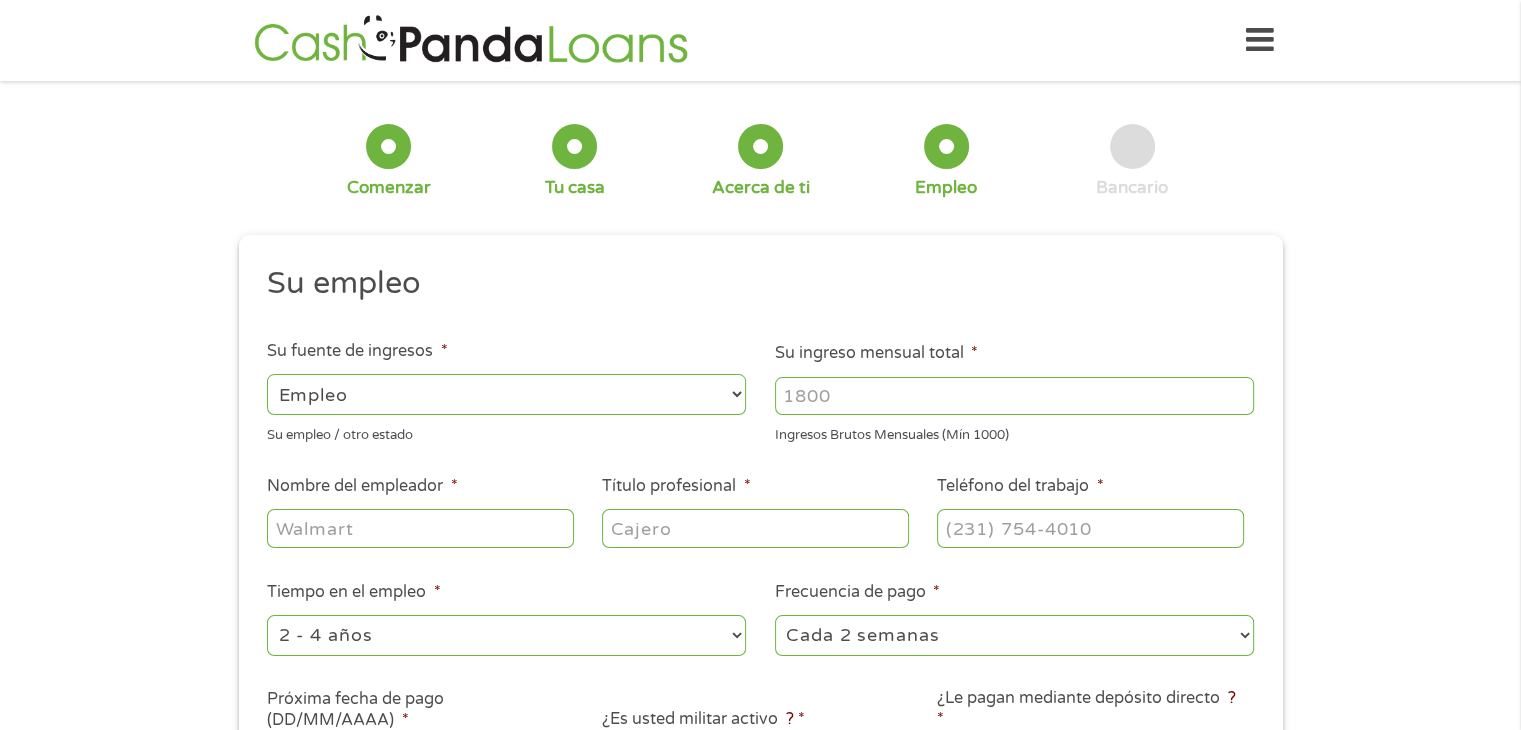 click on "--- Elige uno --- Empleo Trabajadores por cuenta propia Beneficios" at bounding box center [506, 394] 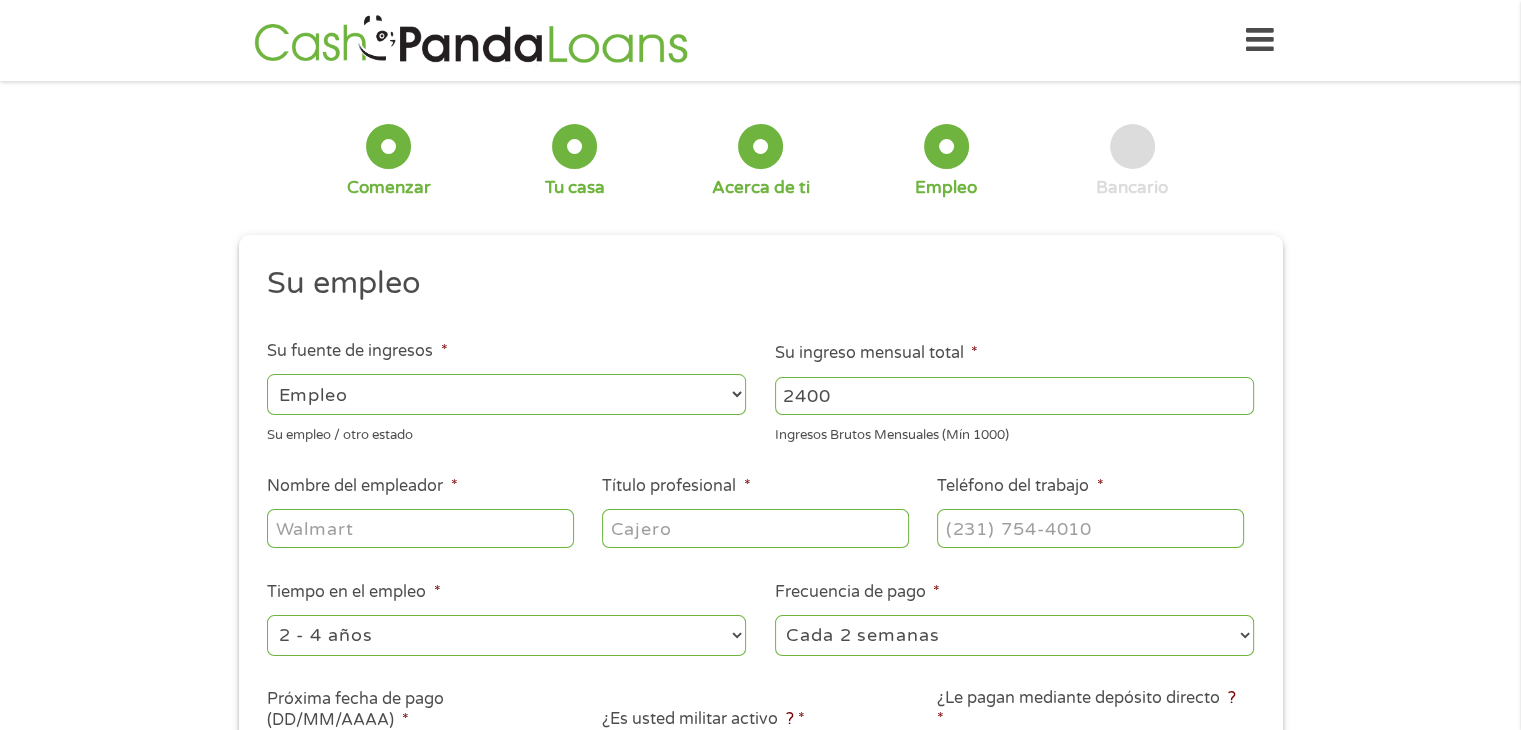 type on "2400" 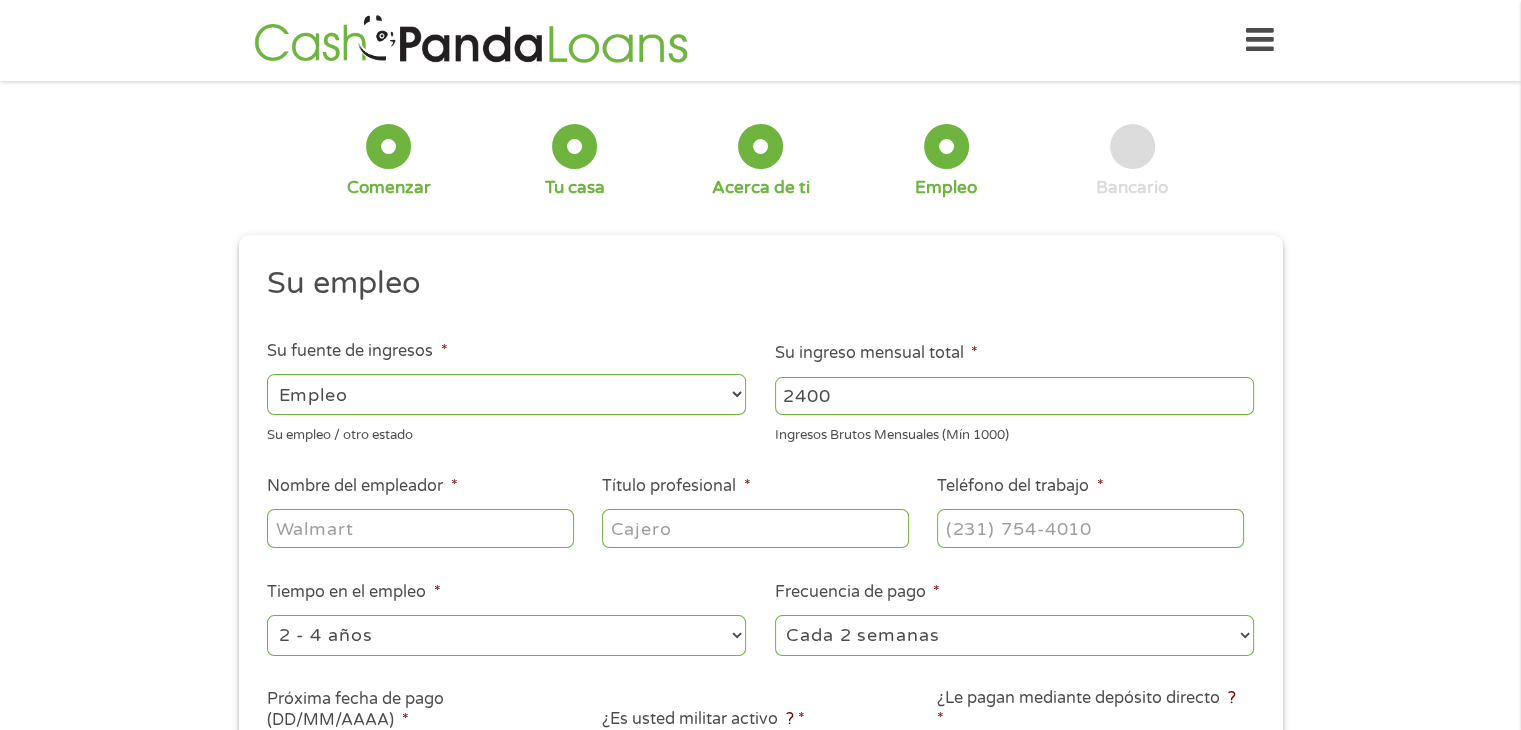 click on "Nombre del empleador  *" at bounding box center (420, 528) 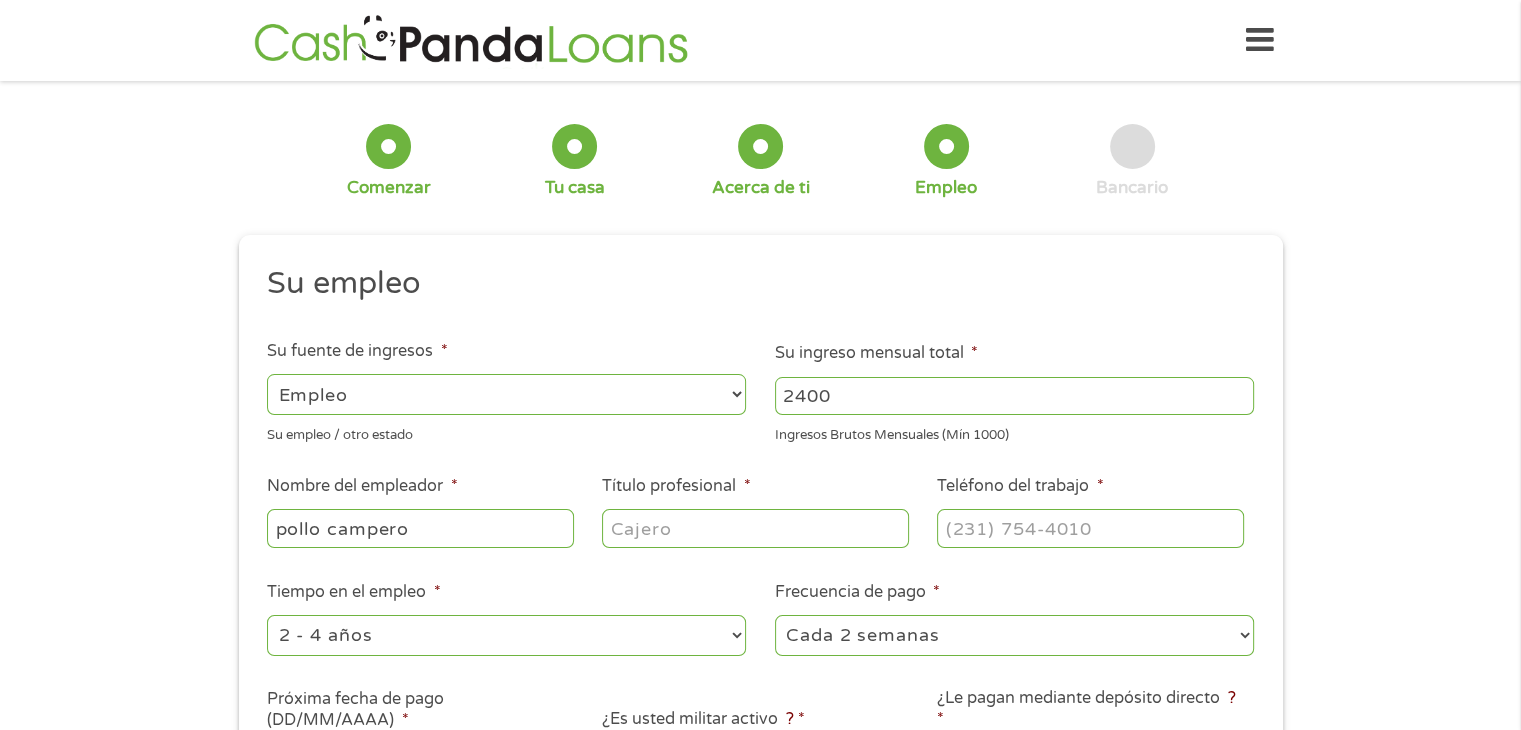 type on "pollo campero" 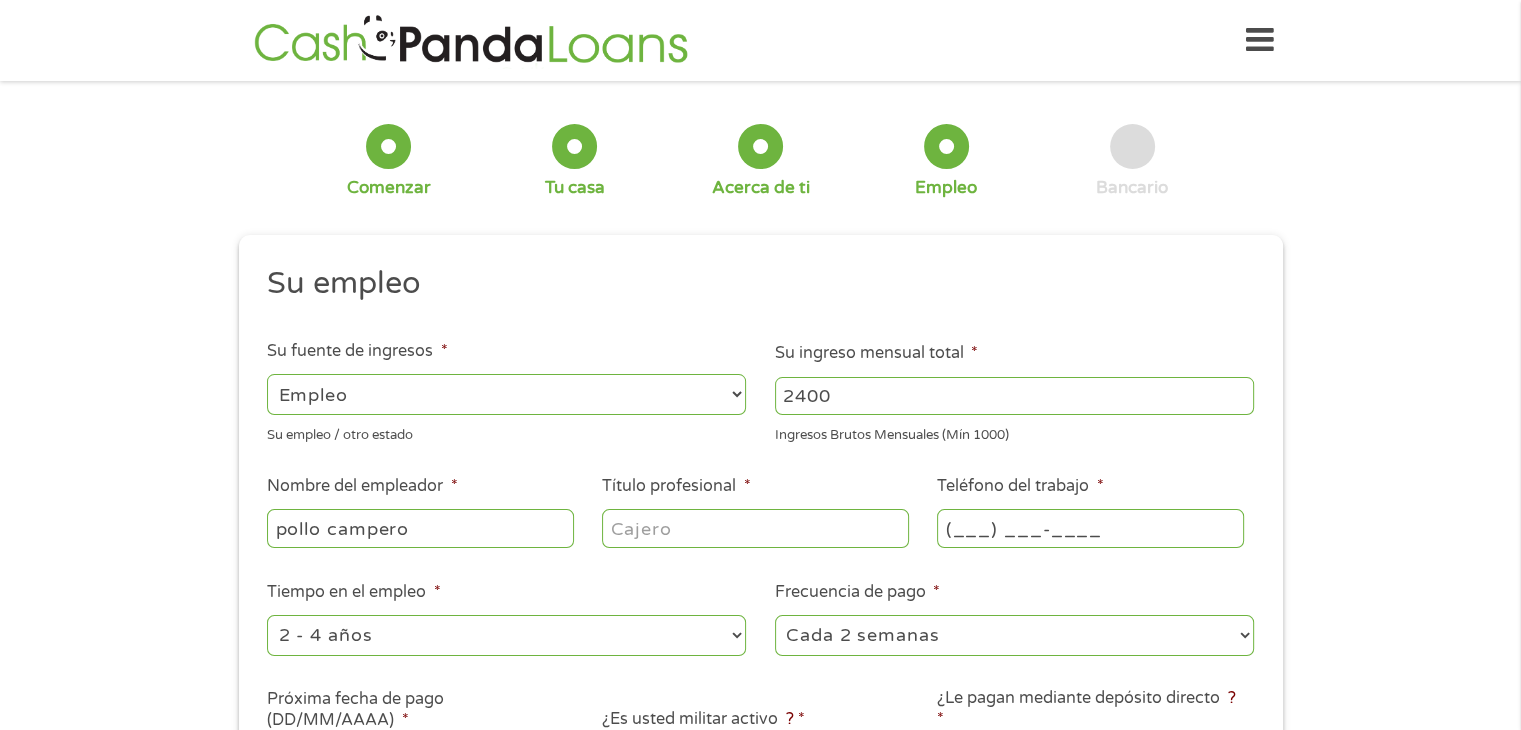 drag, startPoint x: 1167, startPoint y: 525, endPoint x: 784, endPoint y: 538, distance: 383.22055 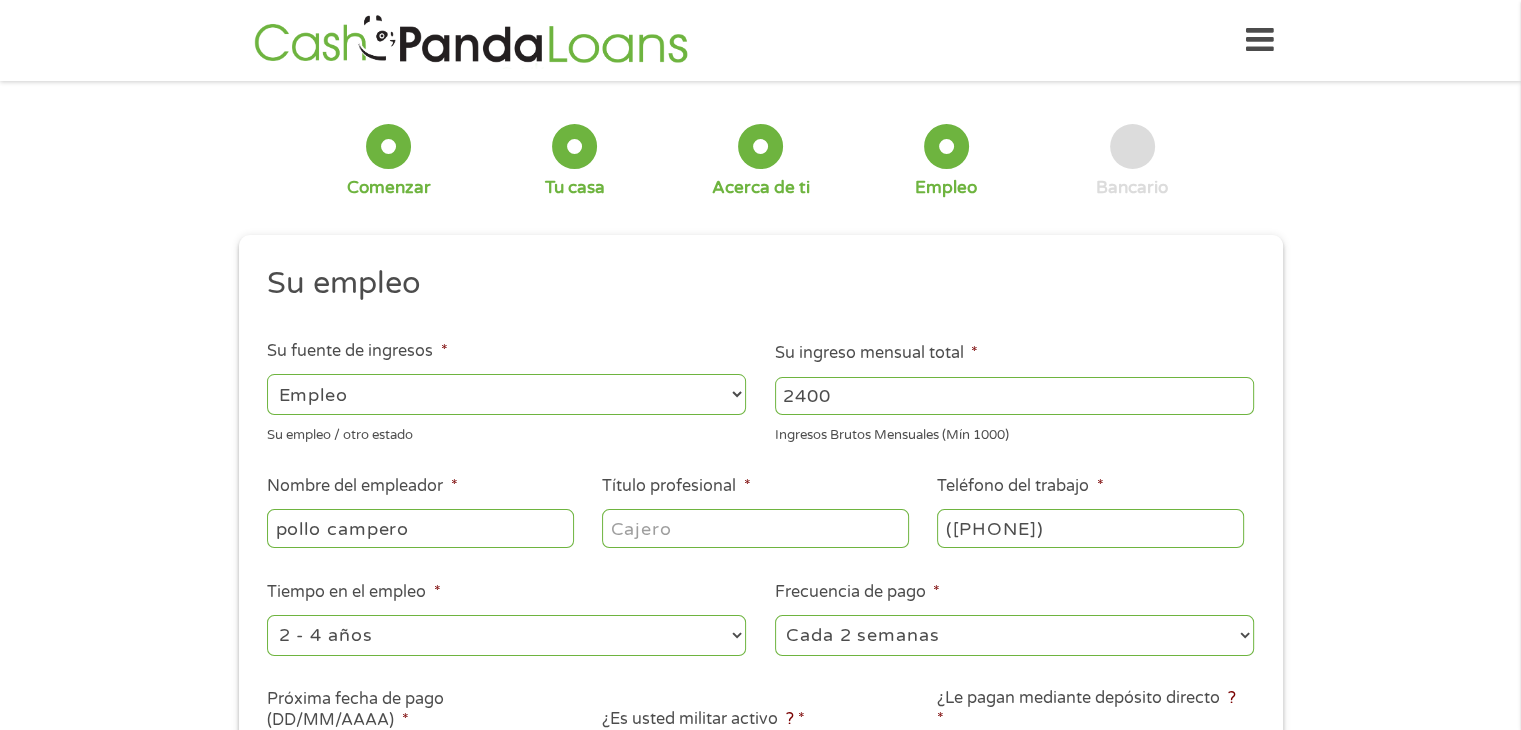 type on "([PHONE])" 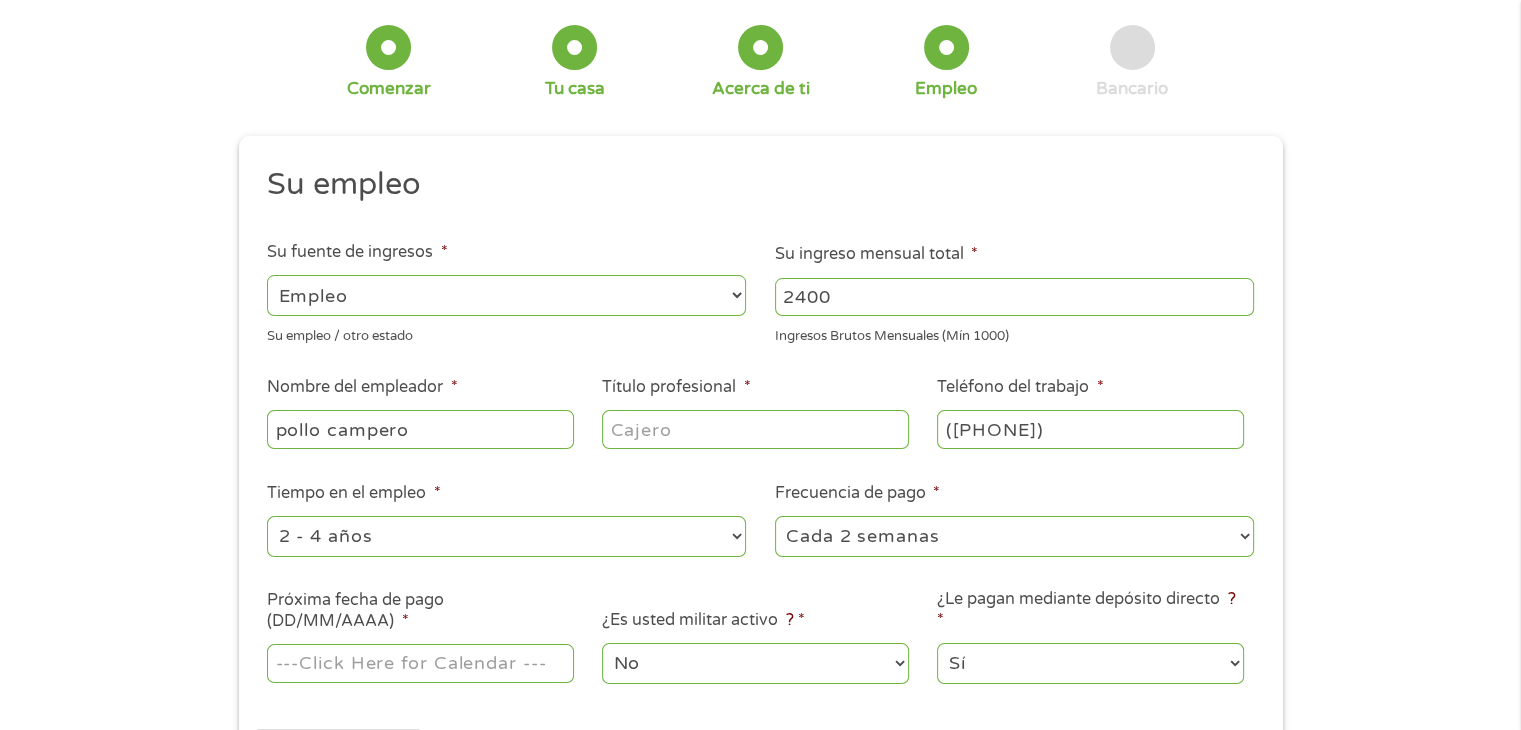 scroll, scrollTop: 100, scrollLeft: 0, axis: vertical 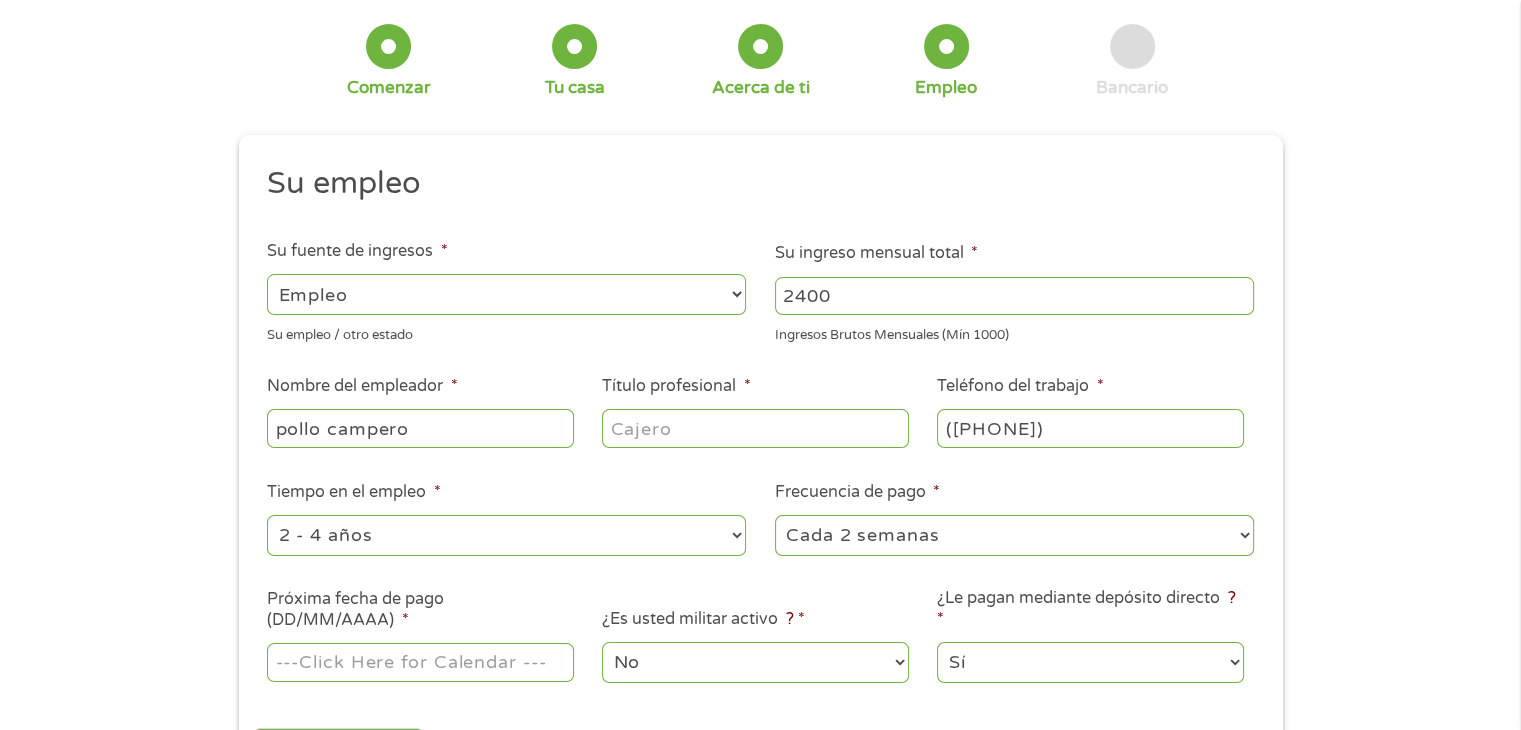 click on "--- Elige uno --- 1 año o menos 1 - 2 años 2 - 4 años Más de 4 años" at bounding box center [506, 535] 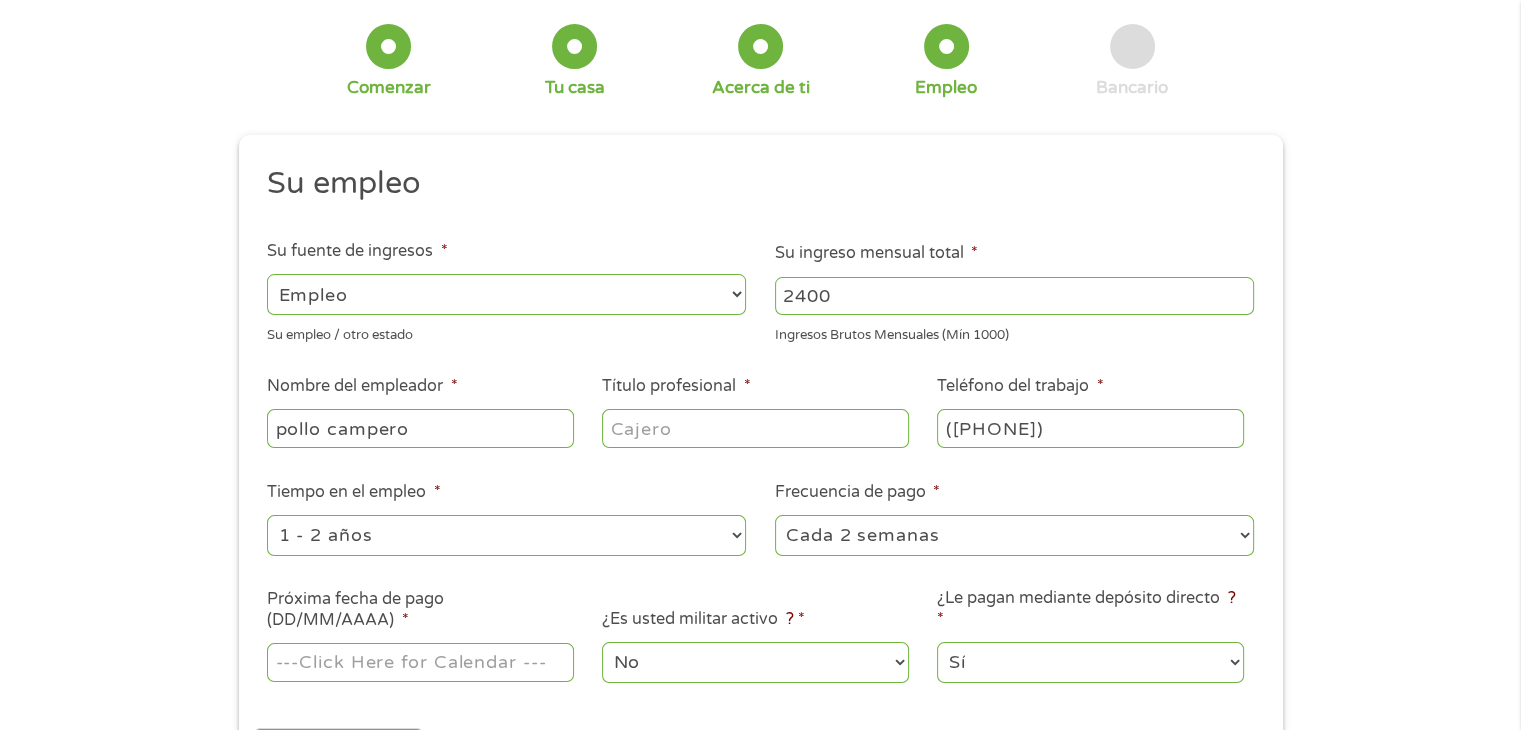 click on "--- Elige uno --- 1 año o menos 1 - 2 años 2 - 4 años Más de 4 años" at bounding box center [506, 535] 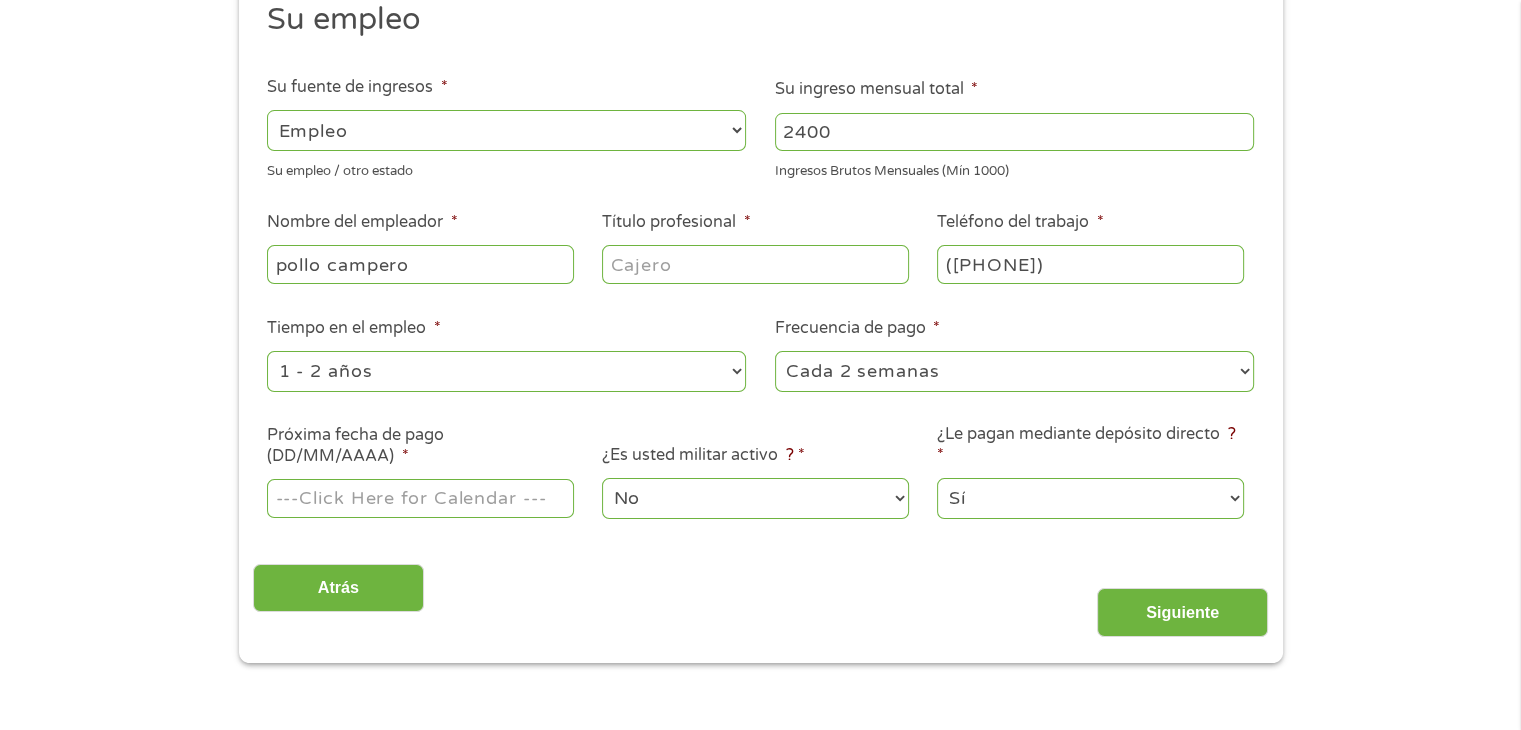 scroll, scrollTop: 300, scrollLeft: 0, axis: vertical 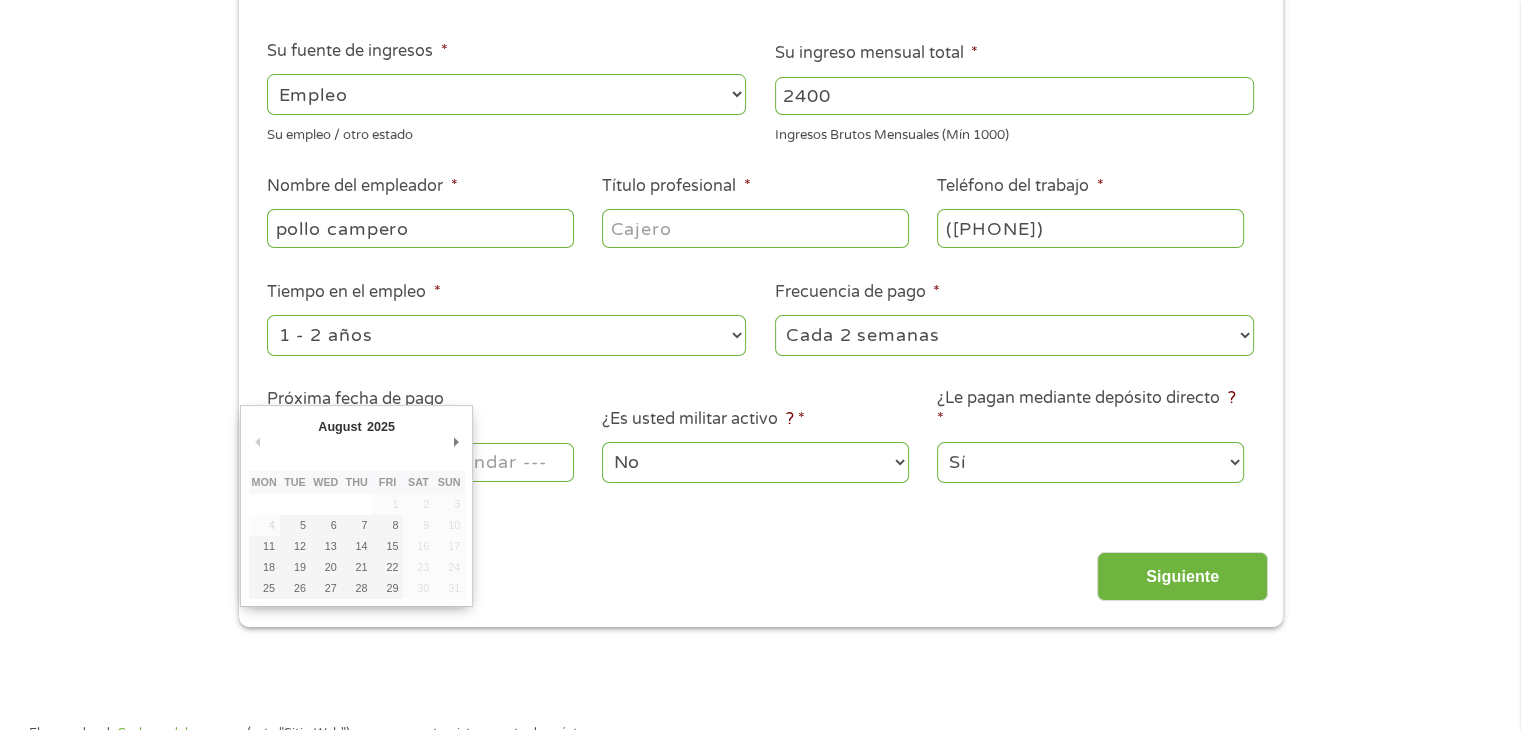 click on "Mi puntaje de crédito" at bounding box center [760, 972] 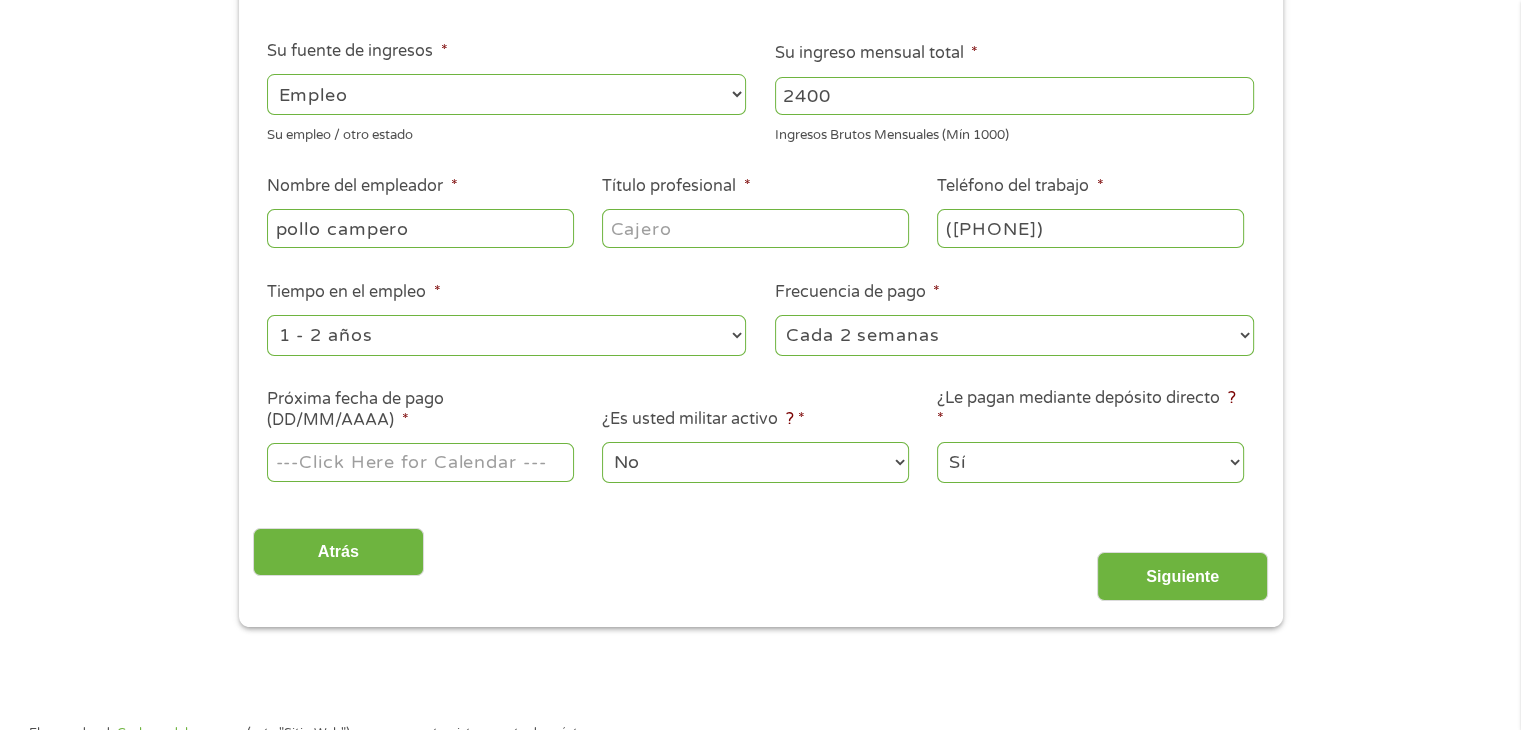click on "Próxima fecha de pago (DD/MM/AAAA)  *" at bounding box center [420, 462] 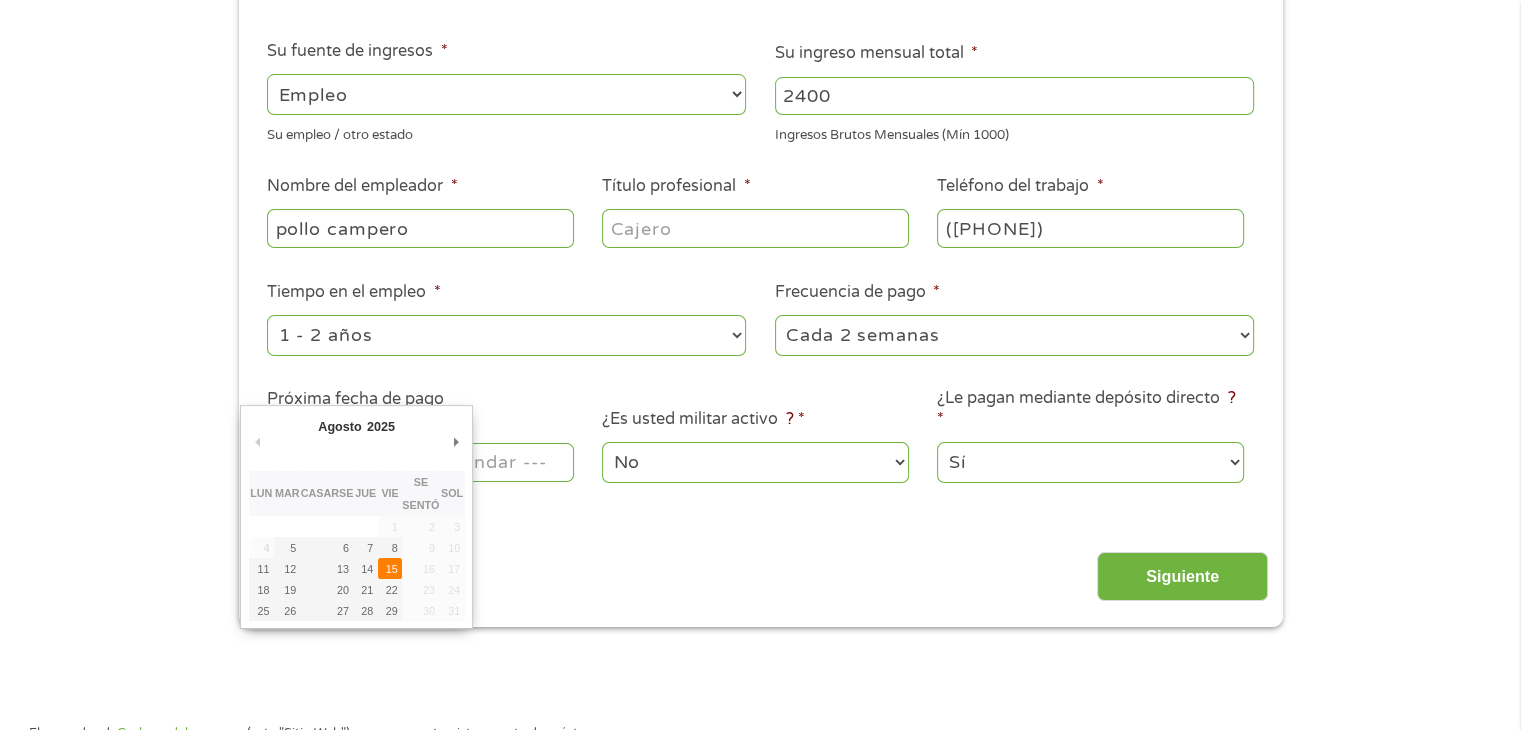 click on "15" at bounding box center [392, 569] 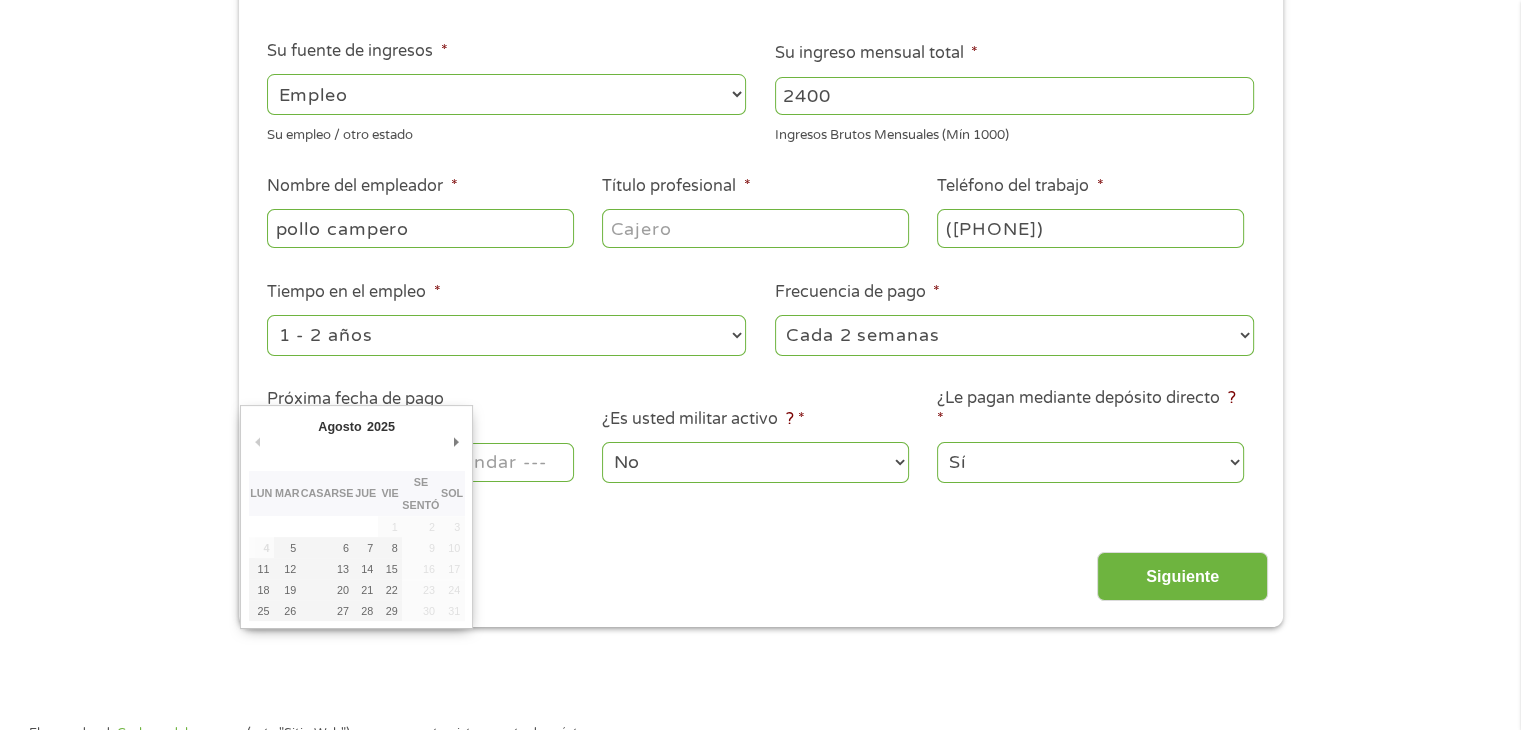 click on "Atrás   Siguiente" at bounding box center [760, 556] 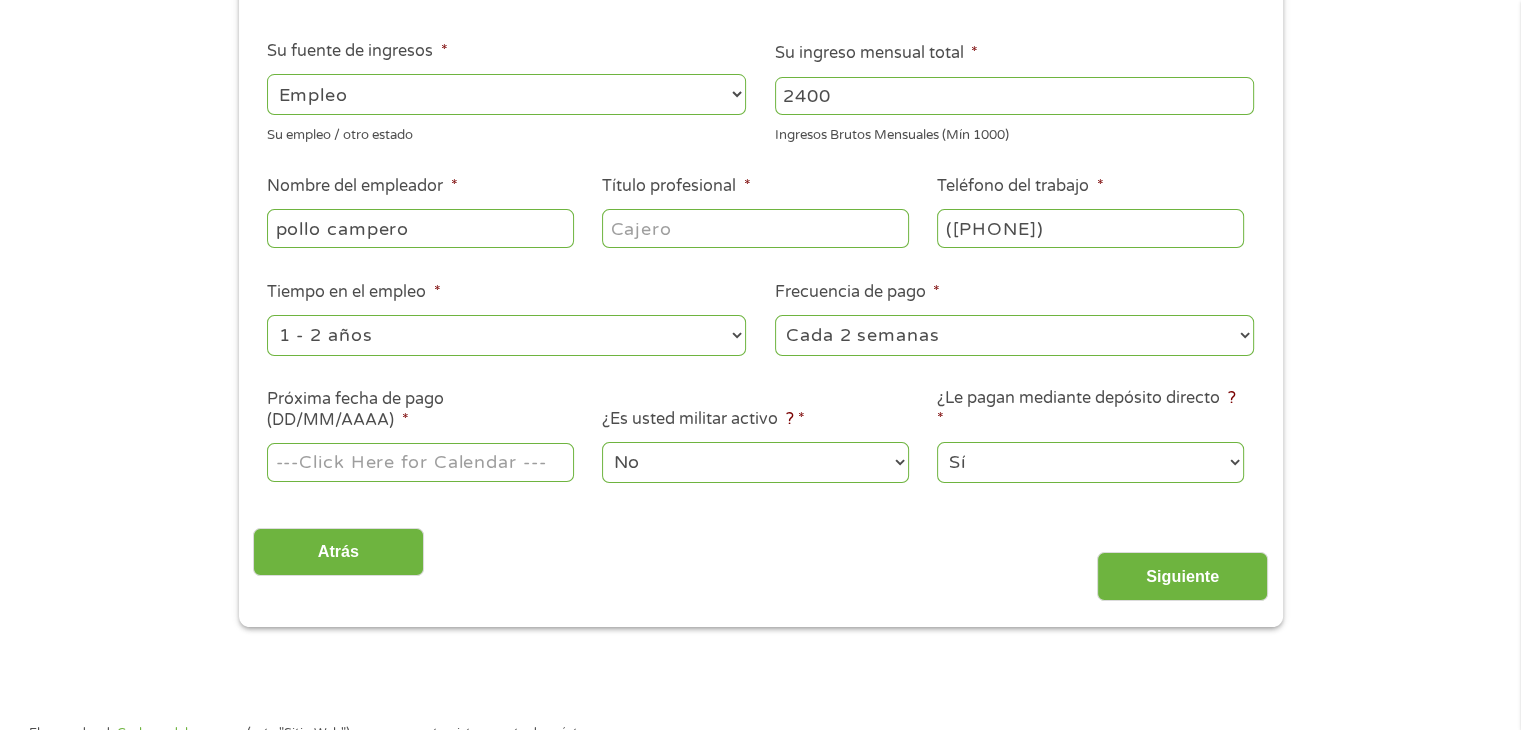 click on "Próxima fecha de pago (DD/MM/AAAA)  *" at bounding box center [420, 462] 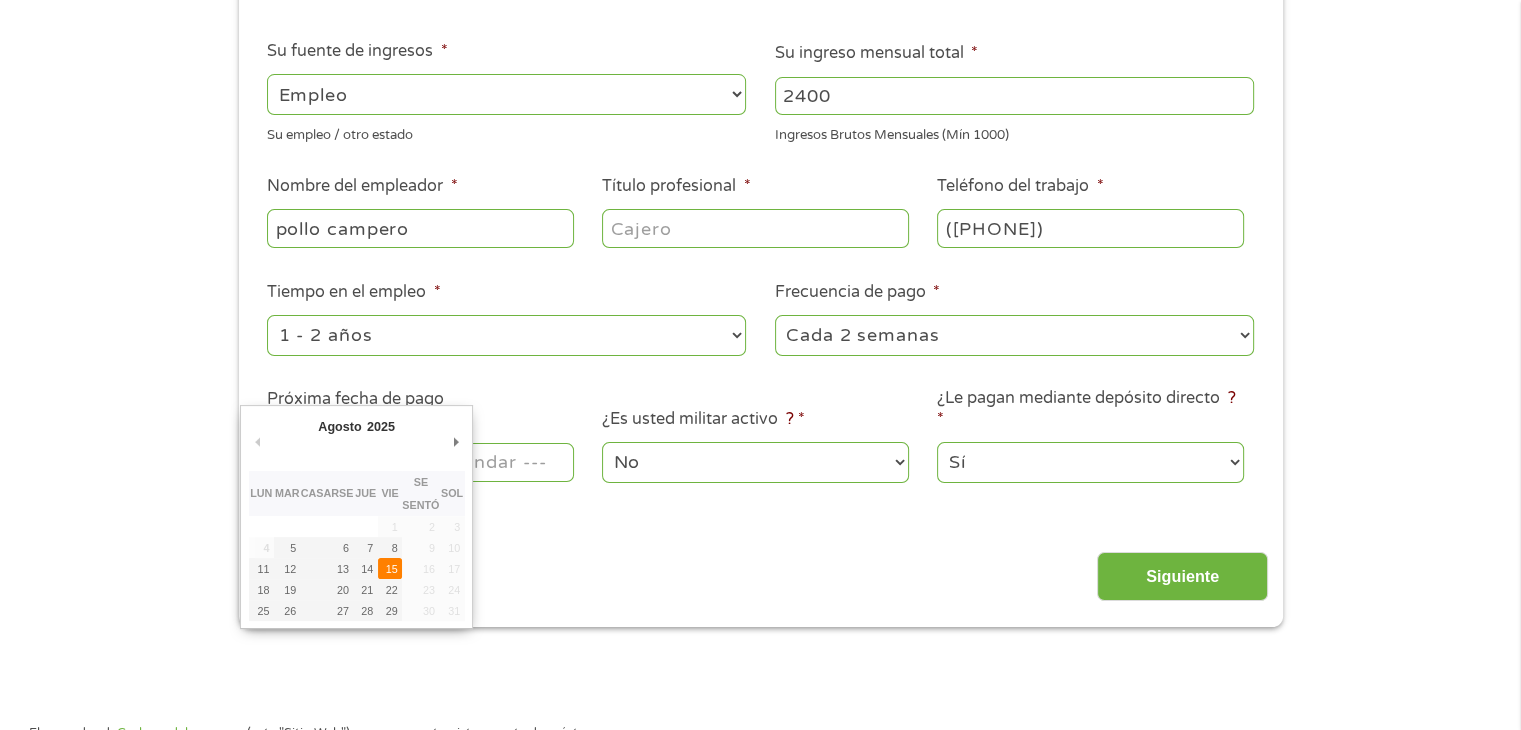 type on "15/08/2025" 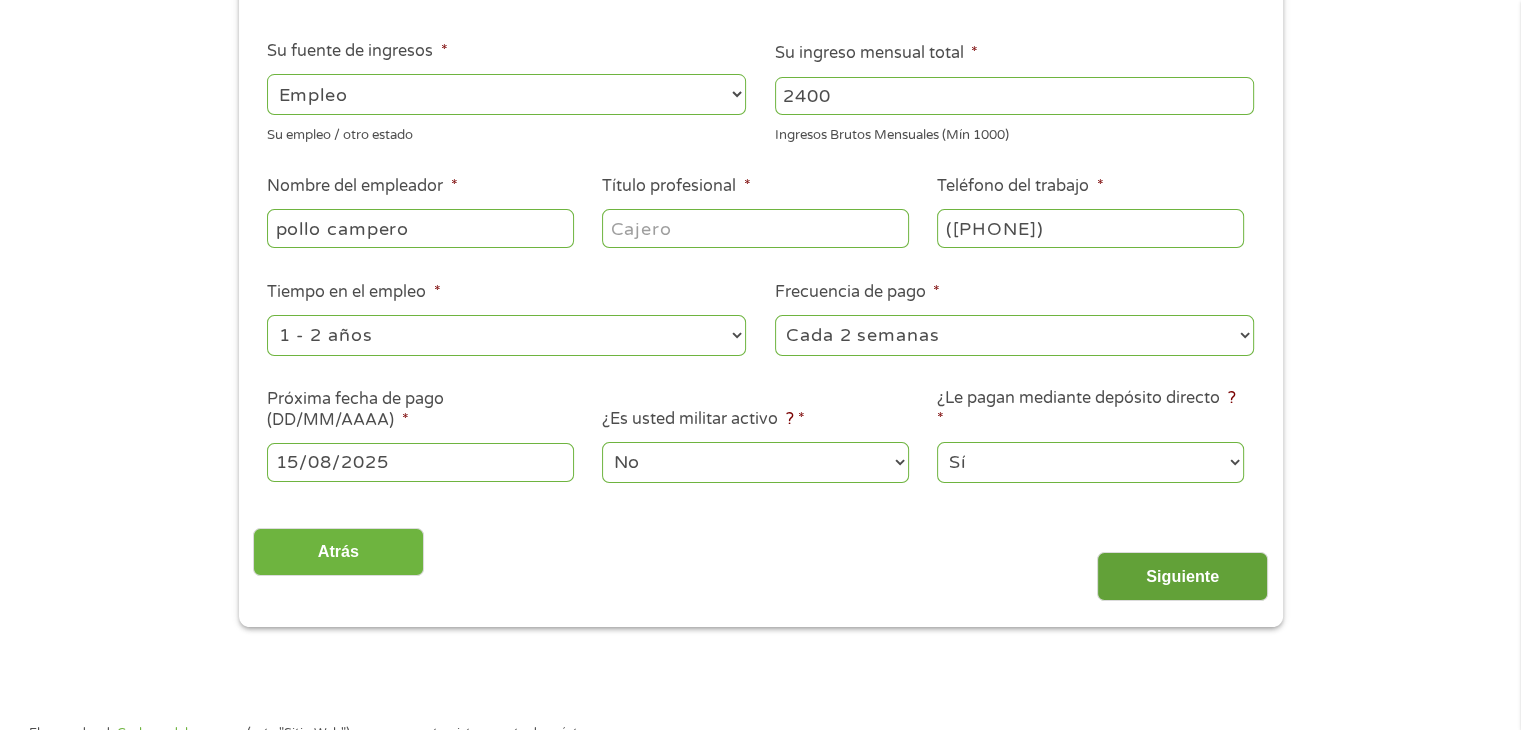 click on "Siguiente" at bounding box center (1182, 576) 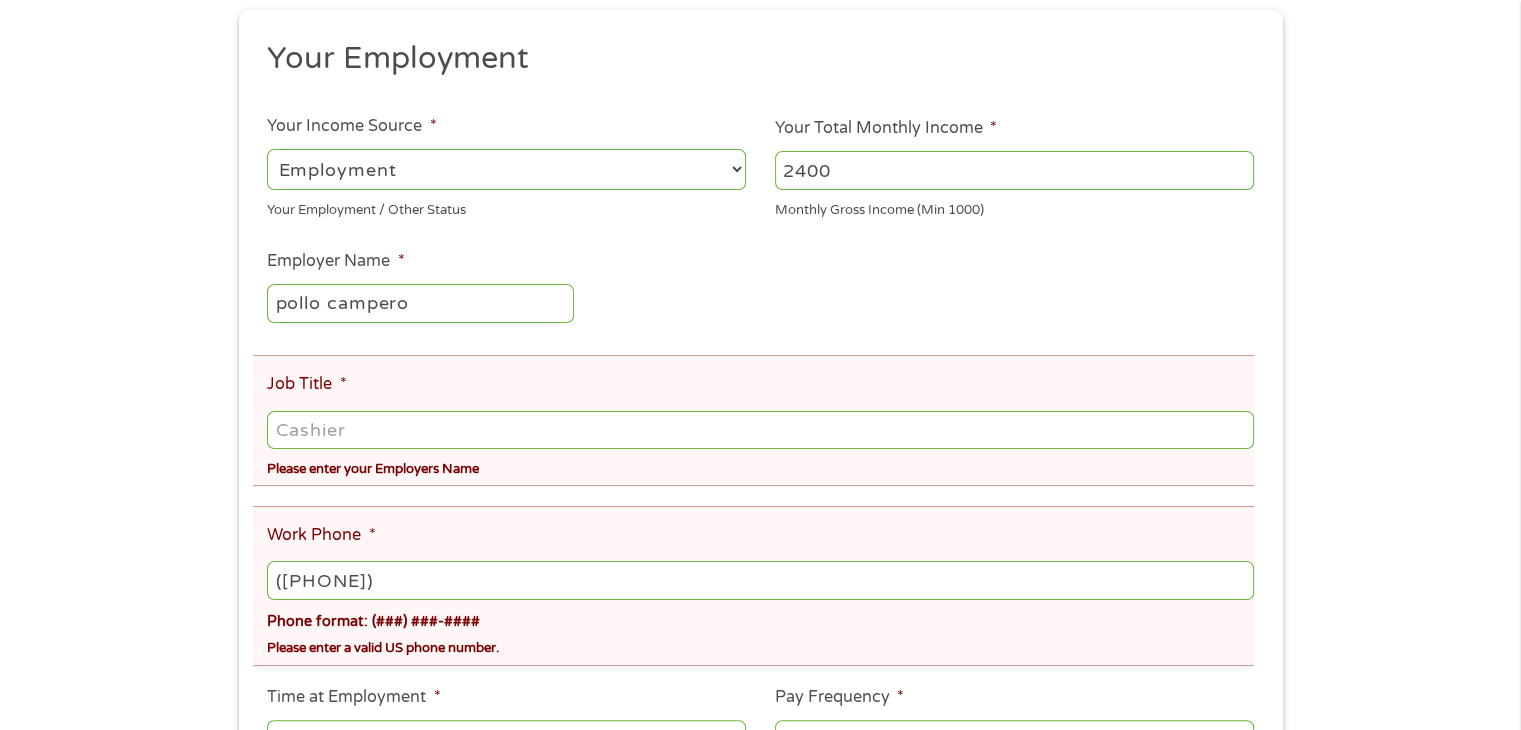 scroll, scrollTop: 50, scrollLeft: 0, axis: vertical 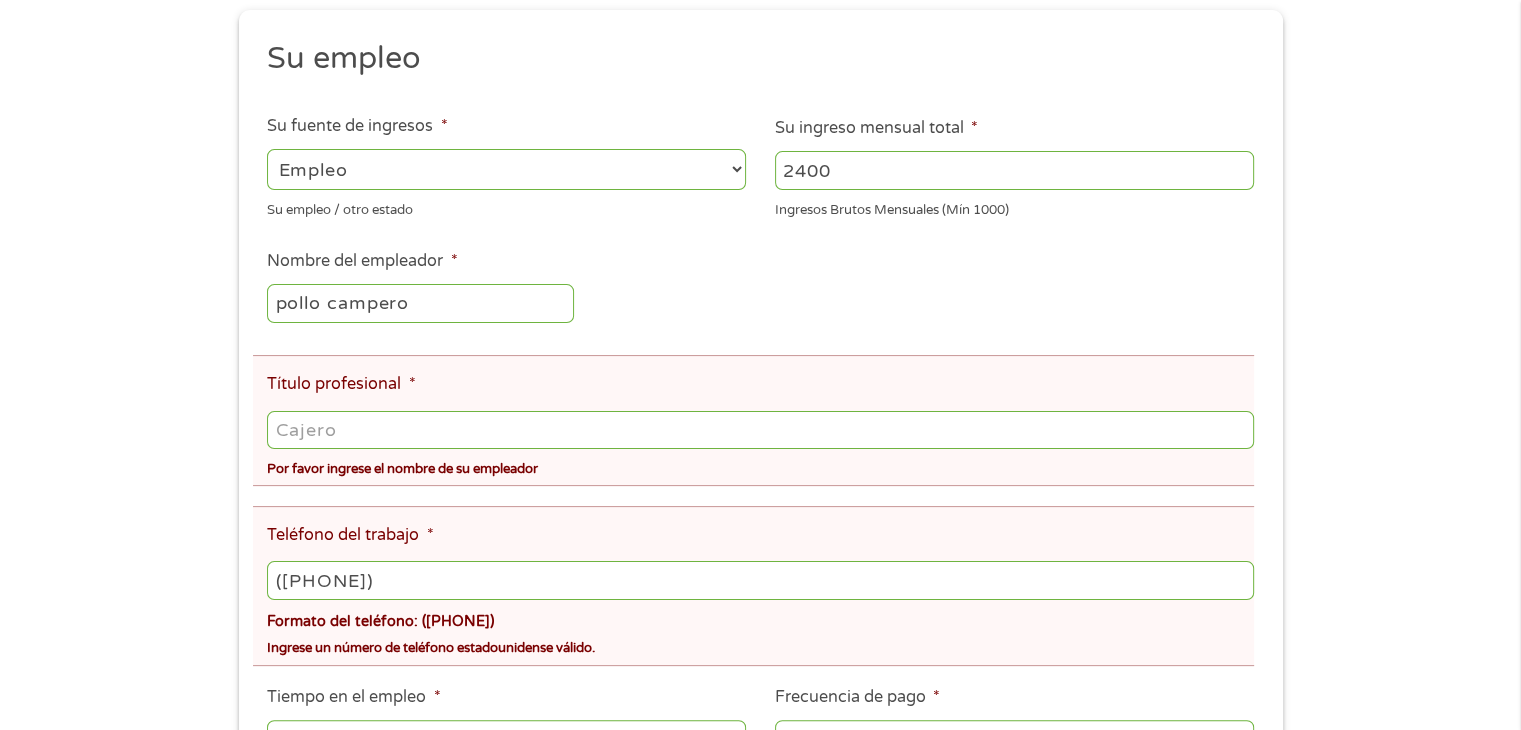 click on "Título profesional *" at bounding box center [760, 430] 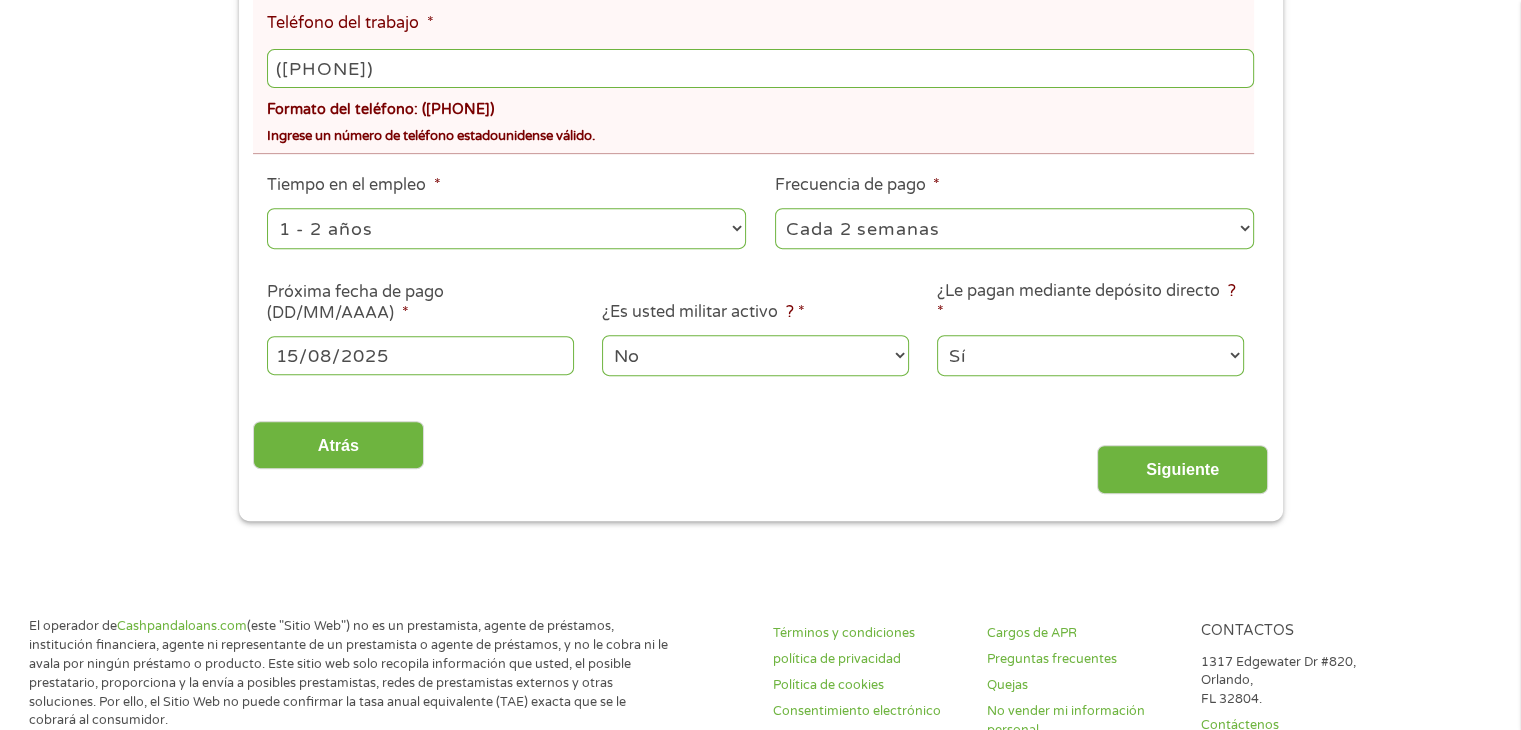 scroll, scrollTop: 1000, scrollLeft: 0, axis: vertical 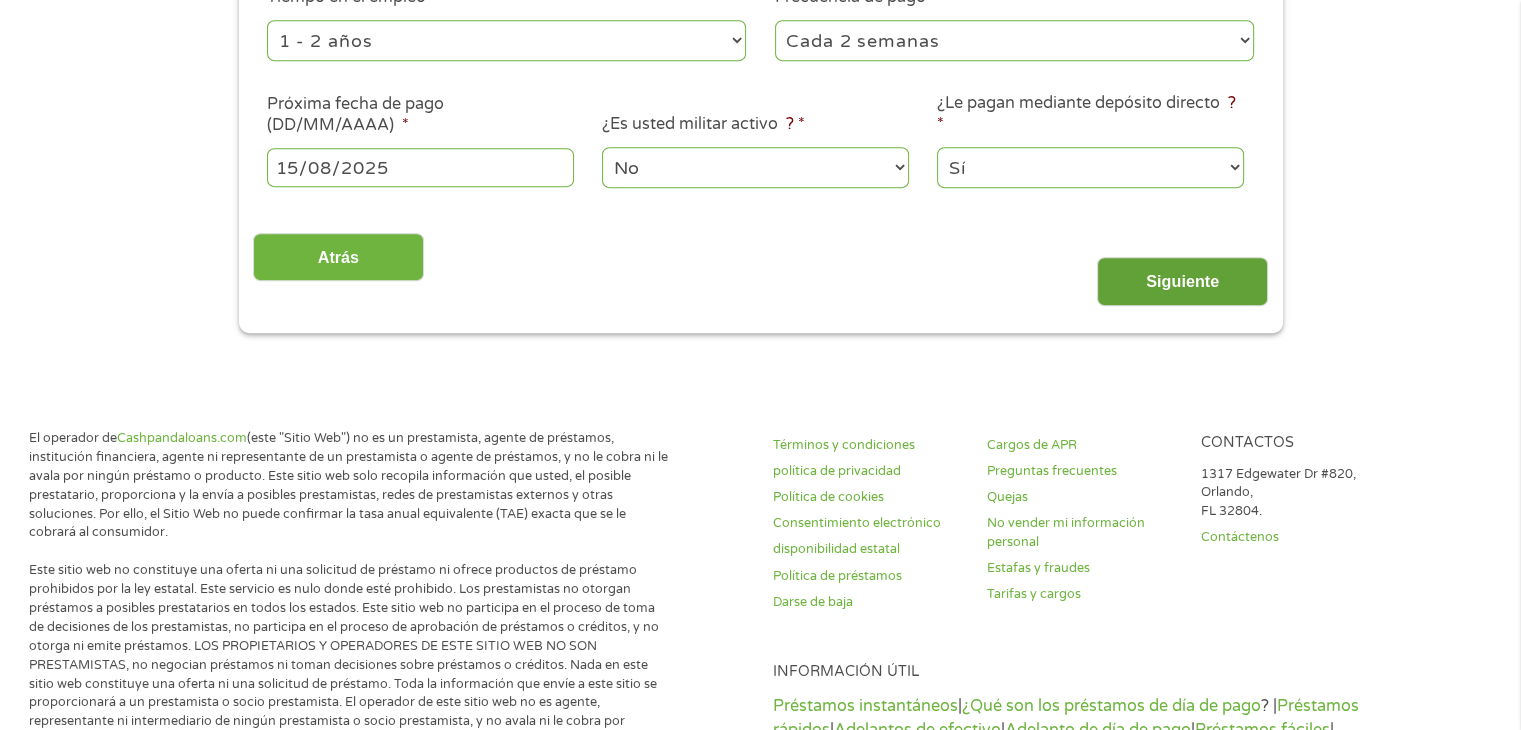 type on "cashier" 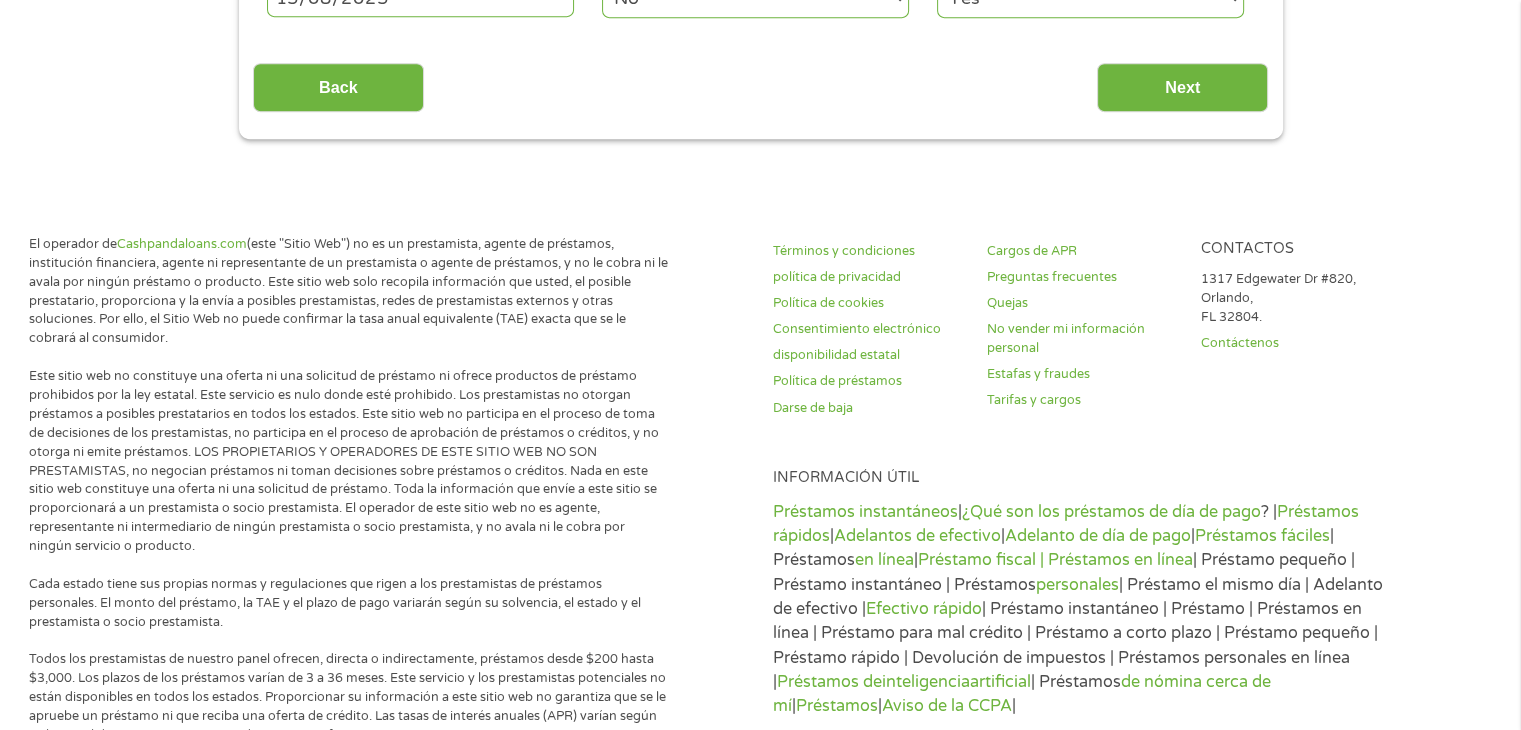 scroll, scrollTop: 8, scrollLeft: 8, axis: both 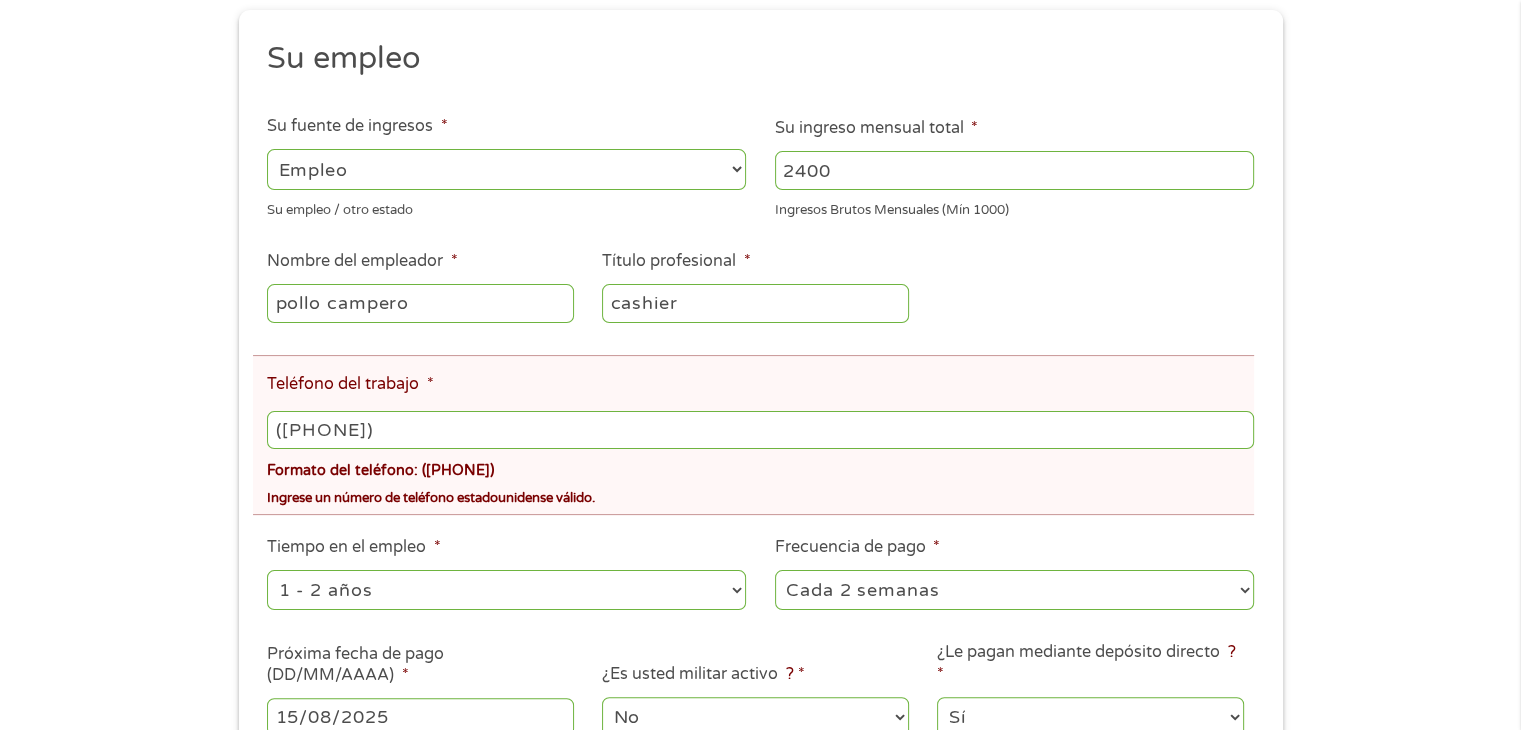 click on "([PHONE])" at bounding box center [760, 430] 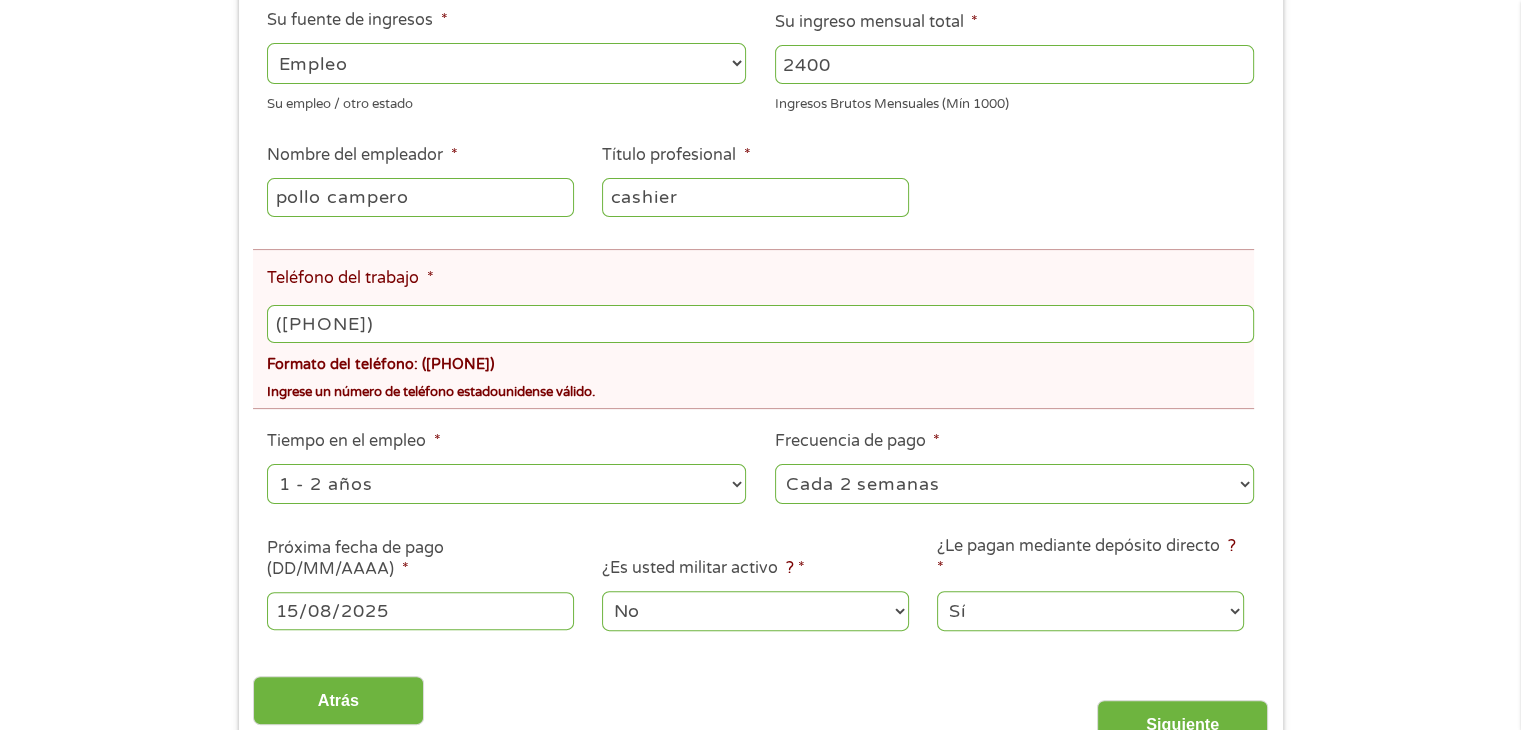 scroll, scrollTop: 600, scrollLeft: 0, axis: vertical 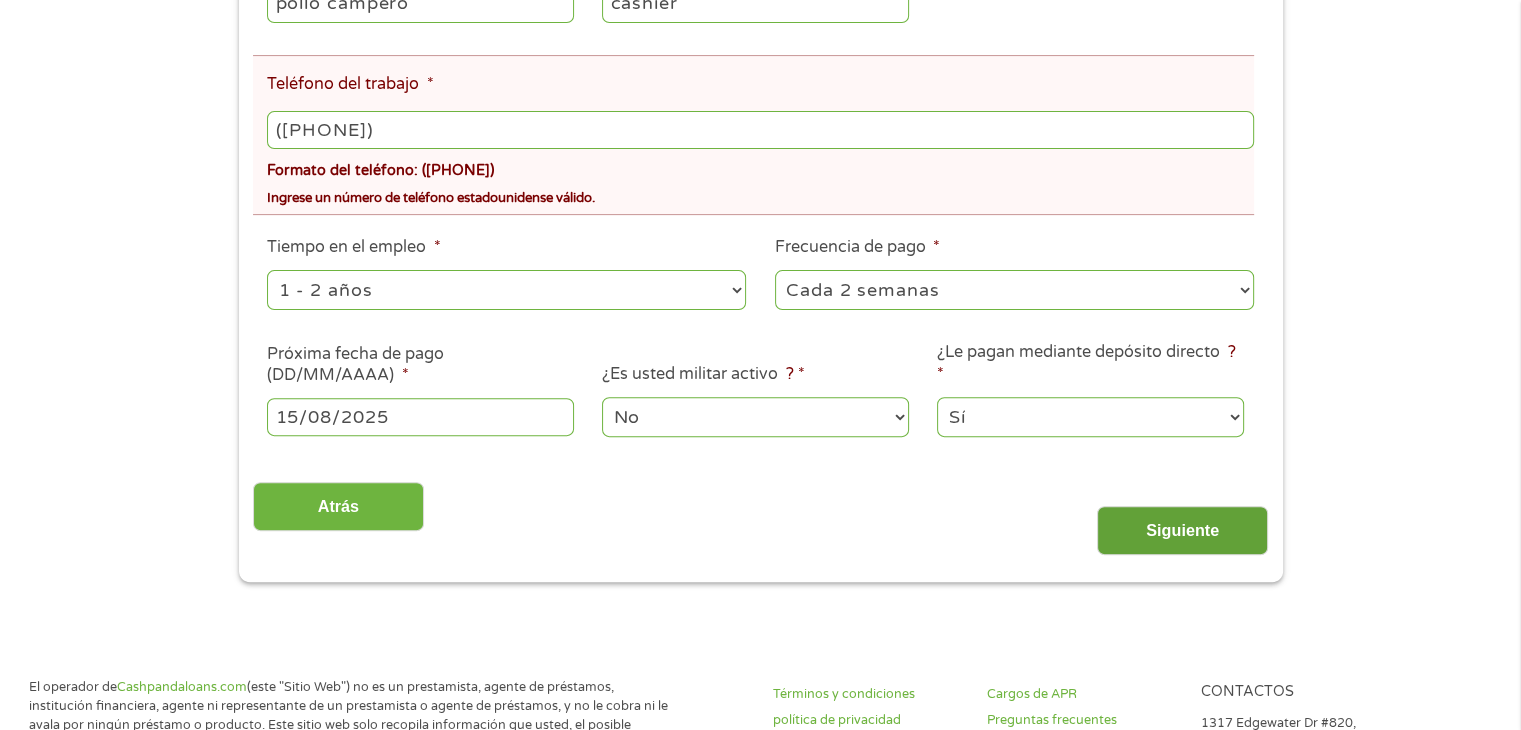 click on "Siguiente" at bounding box center [1182, 530] 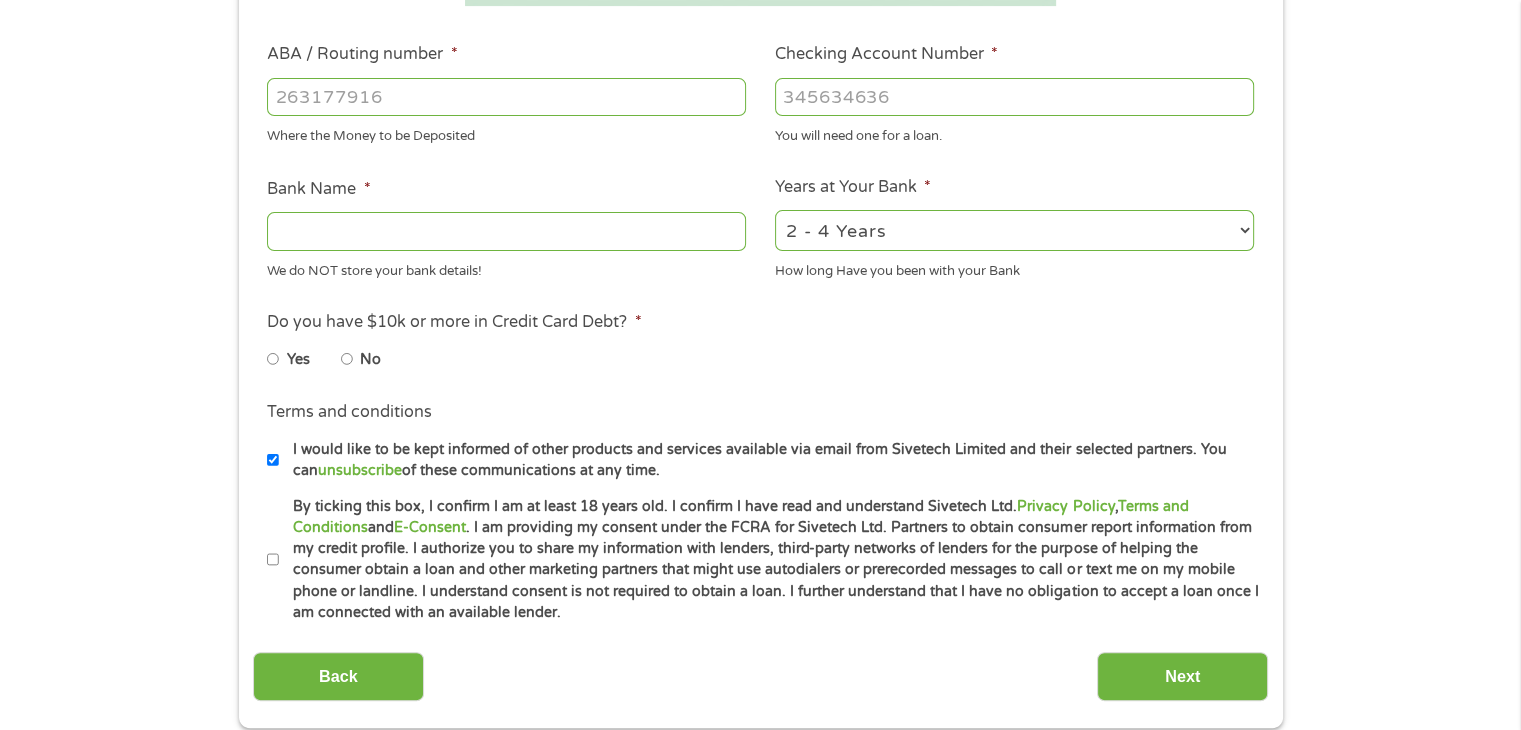 scroll, scrollTop: 8, scrollLeft: 8, axis: both 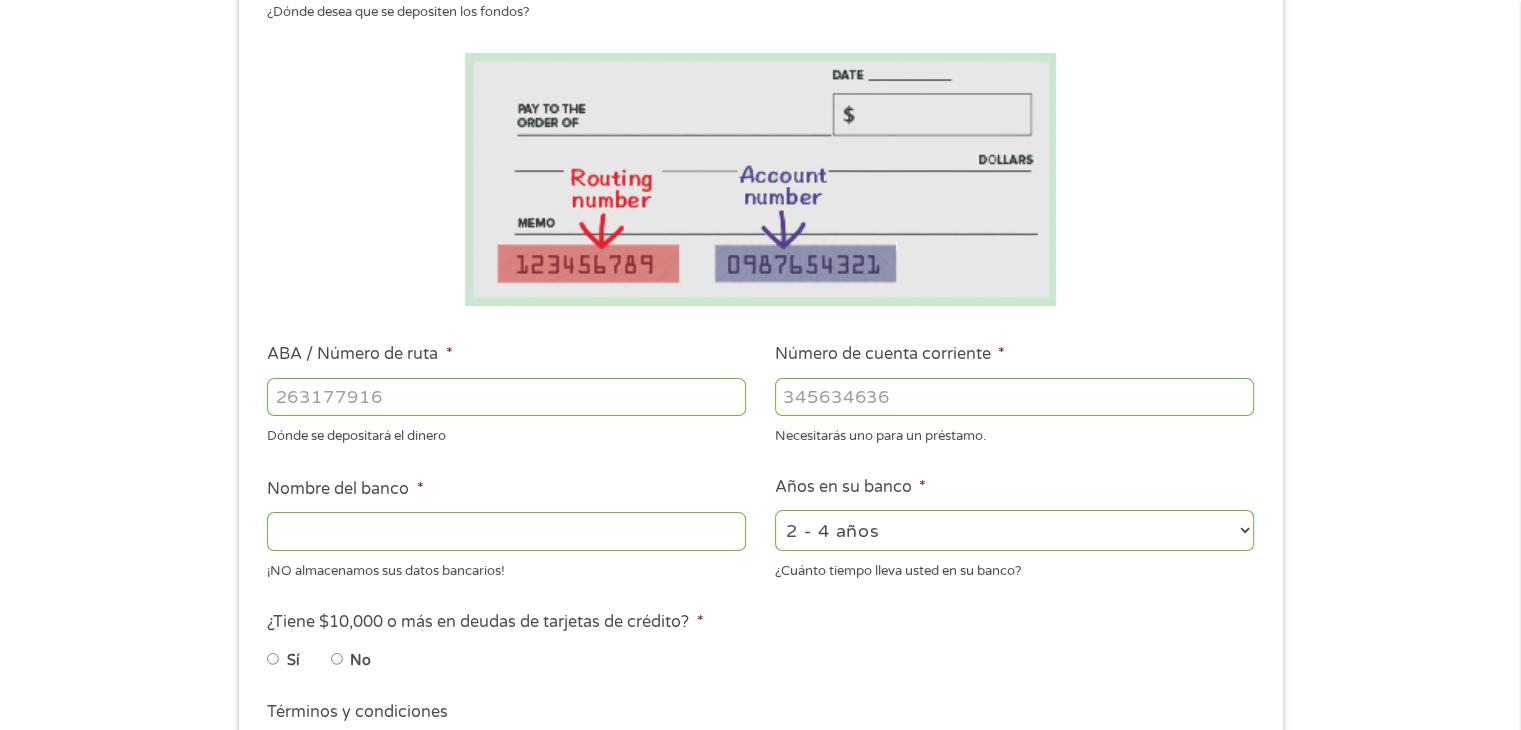 click on "ABA / Número de ruta  *" at bounding box center [506, 397] 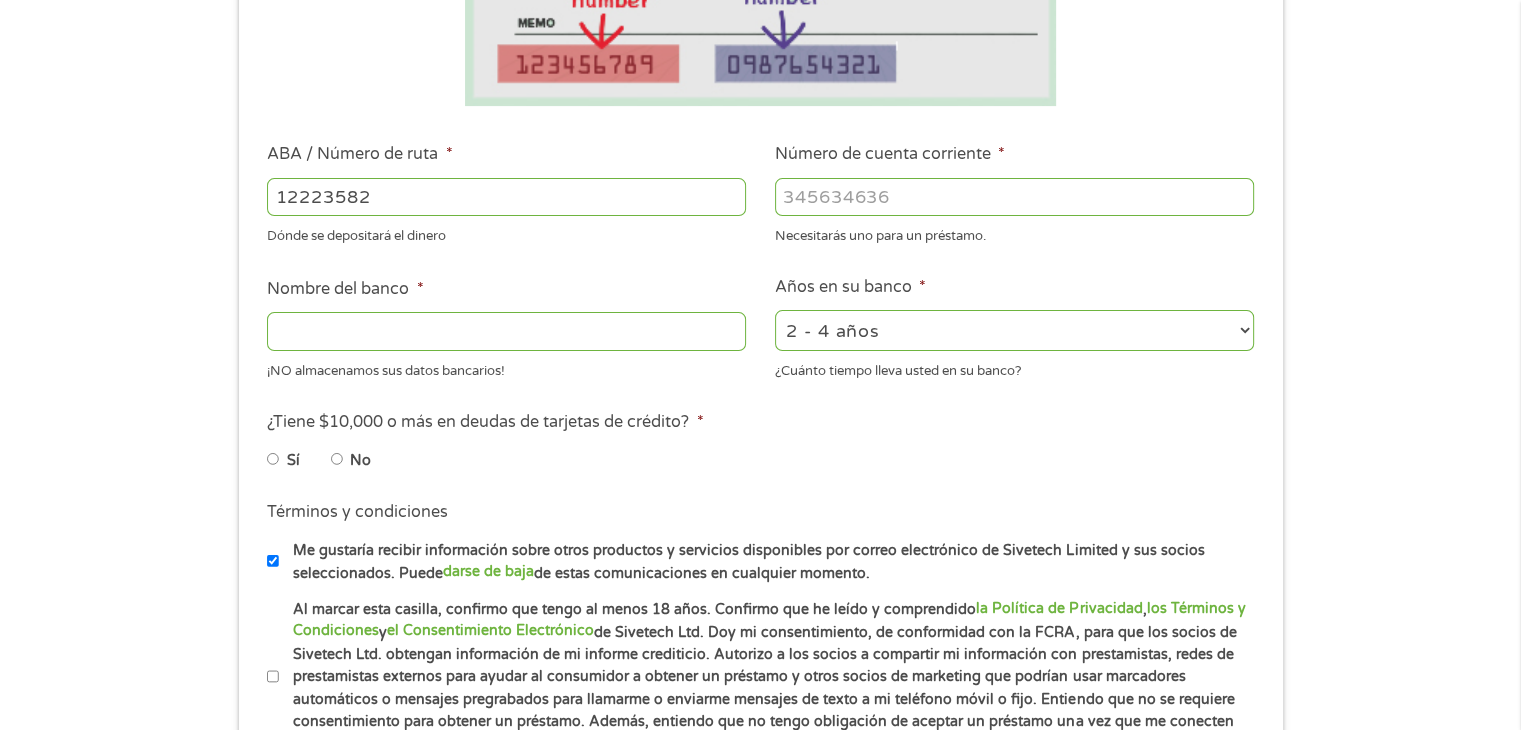 type on "[ROUTING_NUMBER]" 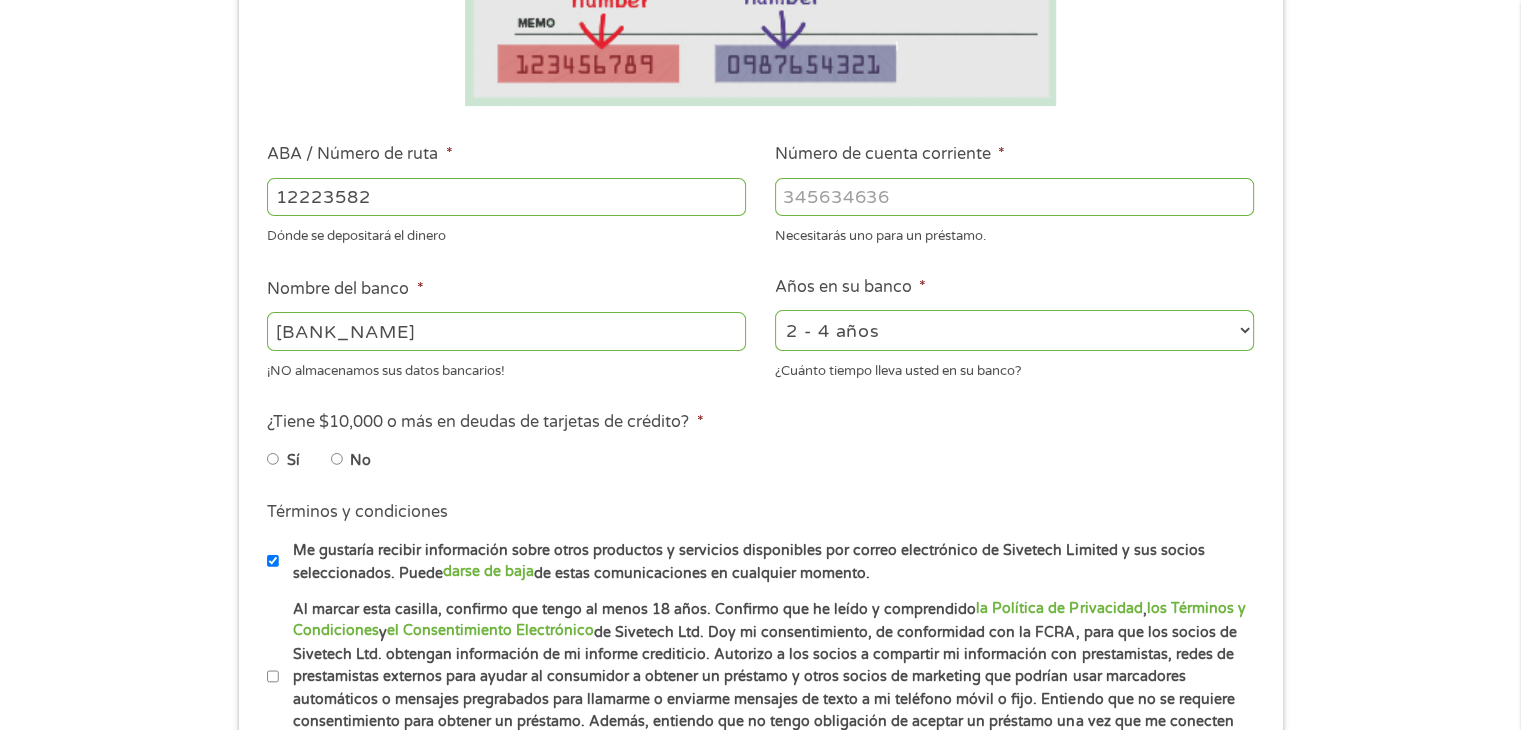 type on "[ROUTING_NUMBER]" 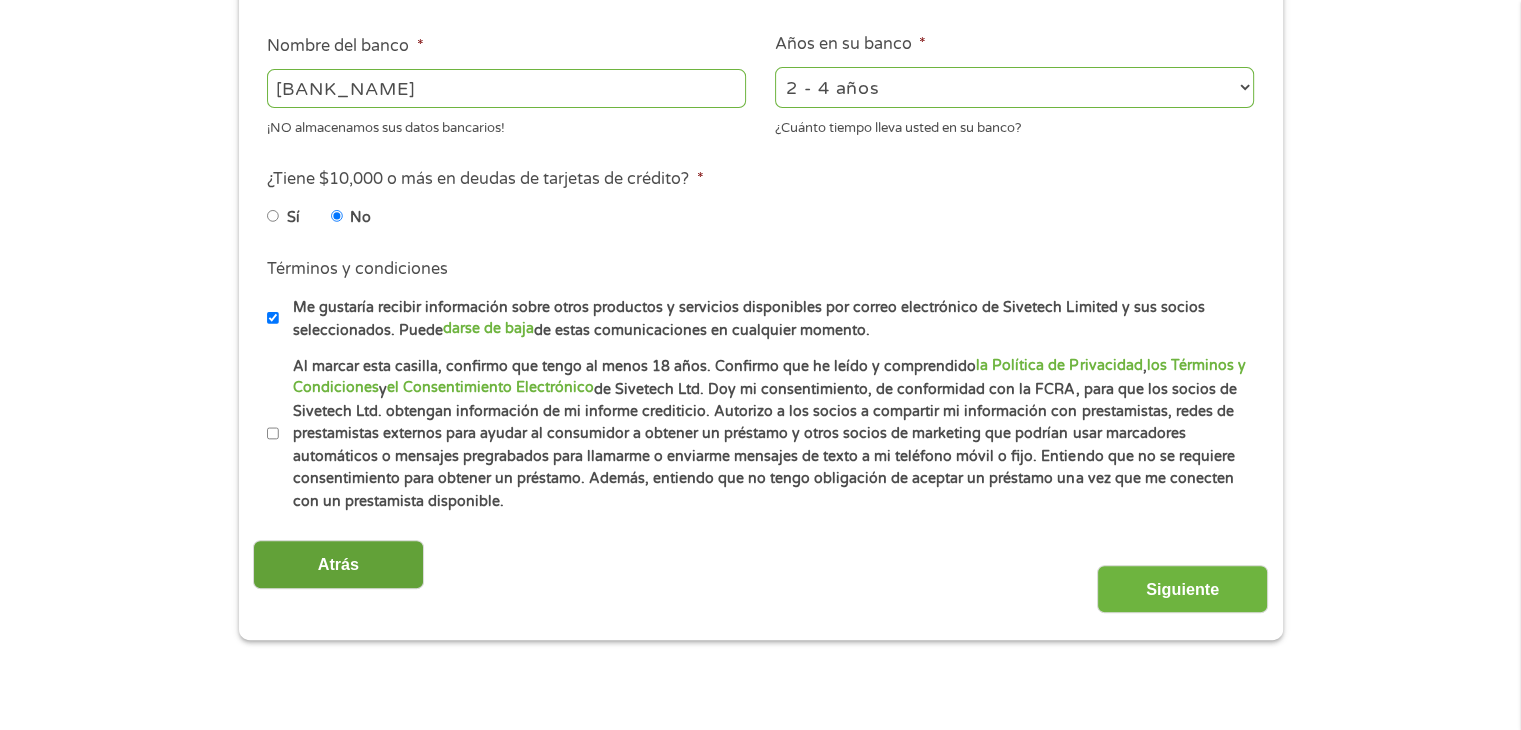 scroll, scrollTop: 800, scrollLeft: 0, axis: vertical 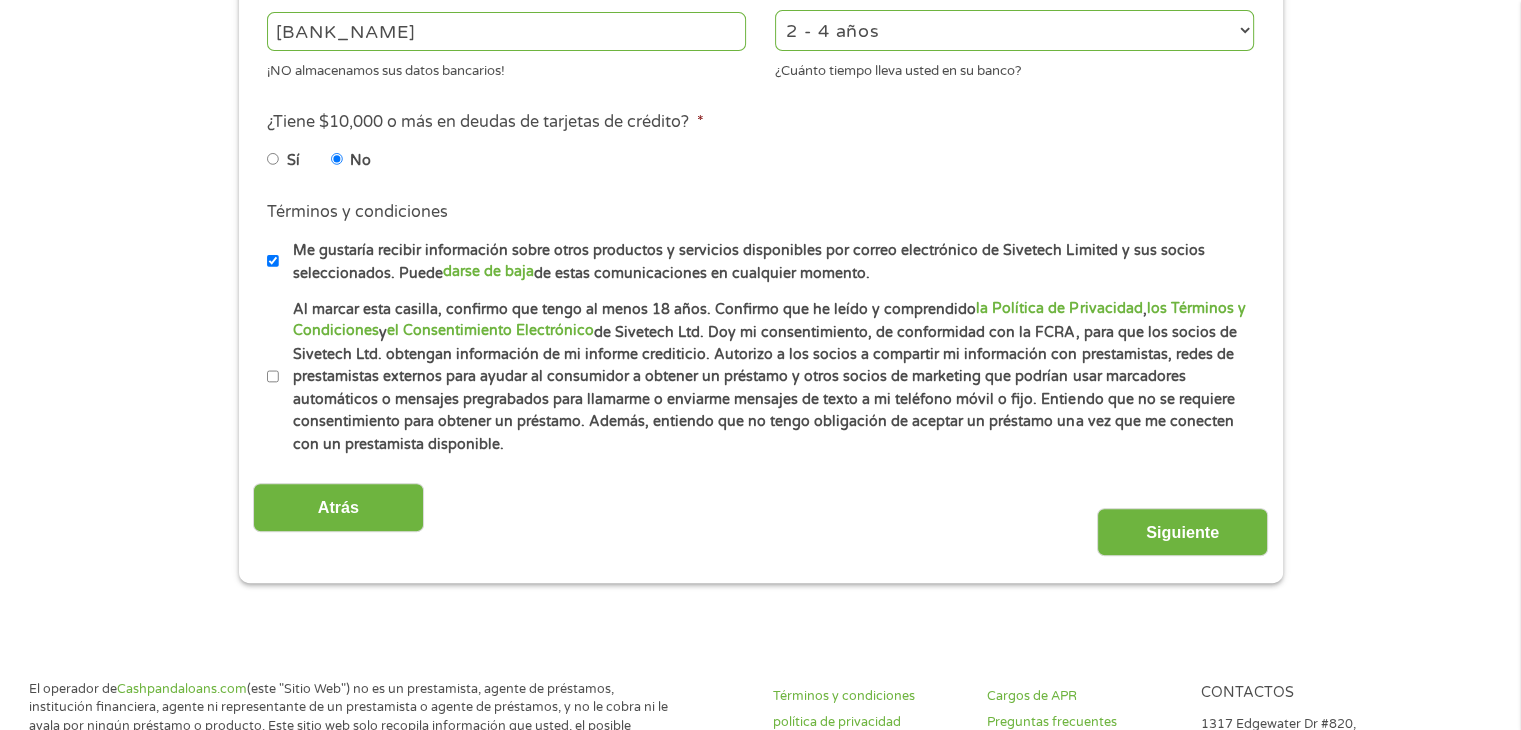click on "Al marcar esta casilla, confirmo que tengo al menos 18 años. Confirmo que he leído y comprendido la Política de Privacidad, los Términos y Condiciones y el Consentimiento Electrónico de Sivetech Ltd. Doy mi consentimiento, de conformidad con la FCRA, para que los socios de Sivetech Ltd. obtengan información de mi informe crediticio. Autorizo a los socios a compartir mi información con prestamistas, redes de prestamistas externos para ayudar al consumidor a obtener un préstamo y otros socios de marketing que podrían usar marcadores automáticos o mensajes pregrabados para llamarme o enviarme mensajes de texto a mi teléfono móvil o fijo. Entiendo que no se requiere consentimiento para obtener un préstamo. Además, entiendo que no tengo obligación de aceptar un préstamo una vez que me conecten con un prestamista disponible." at bounding box center [273, 377] 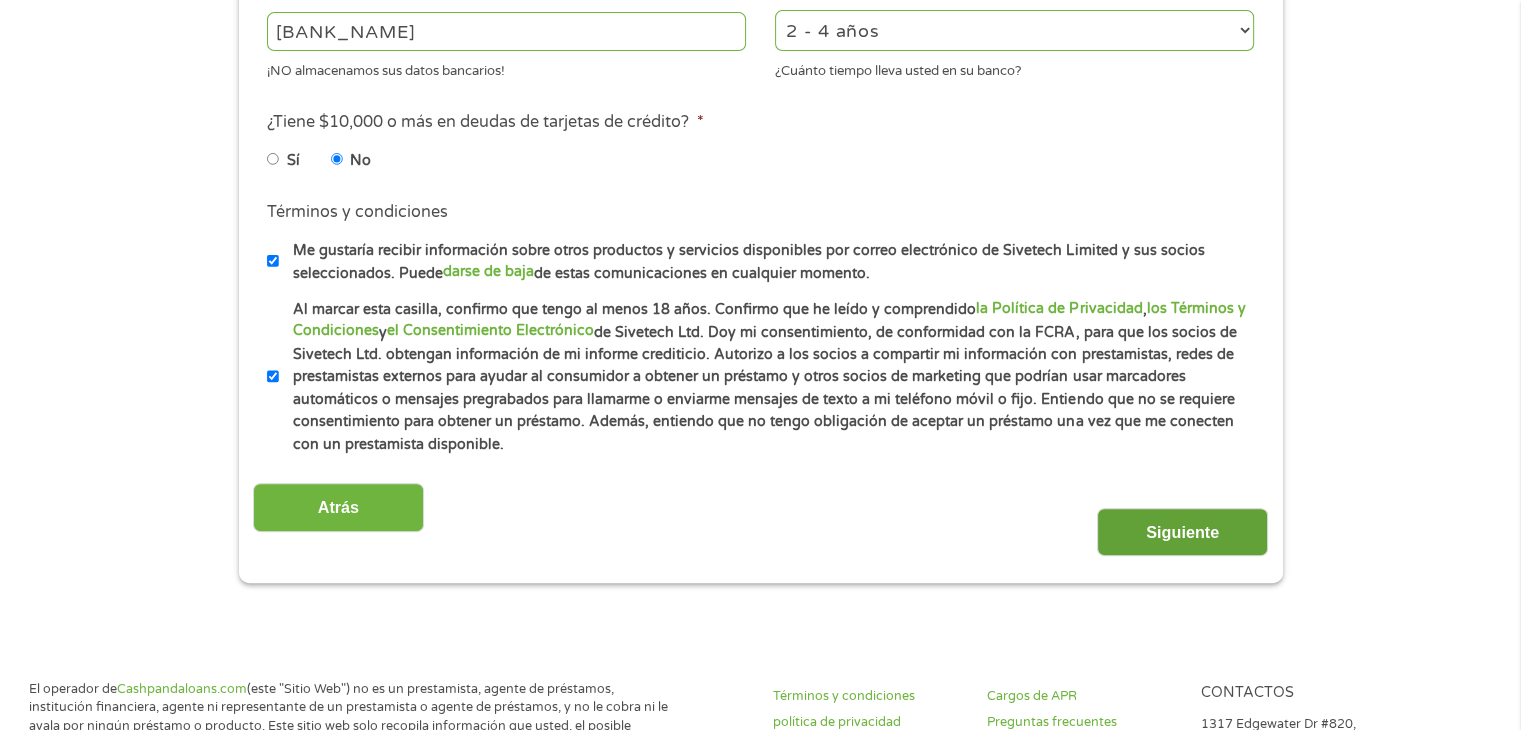 click on "Siguiente" at bounding box center (1182, 532) 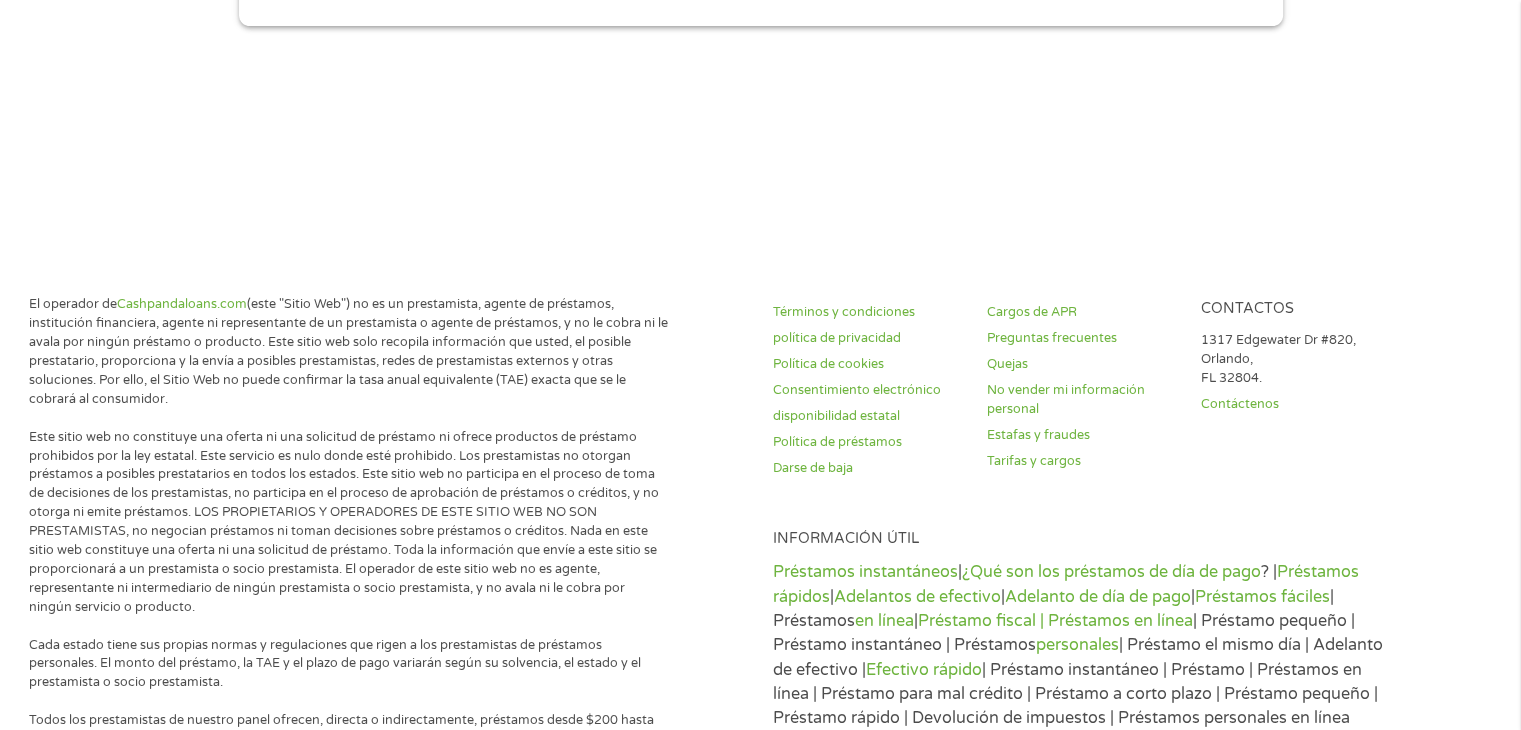 scroll, scrollTop: 8, scrollLeft: 8, axis: both 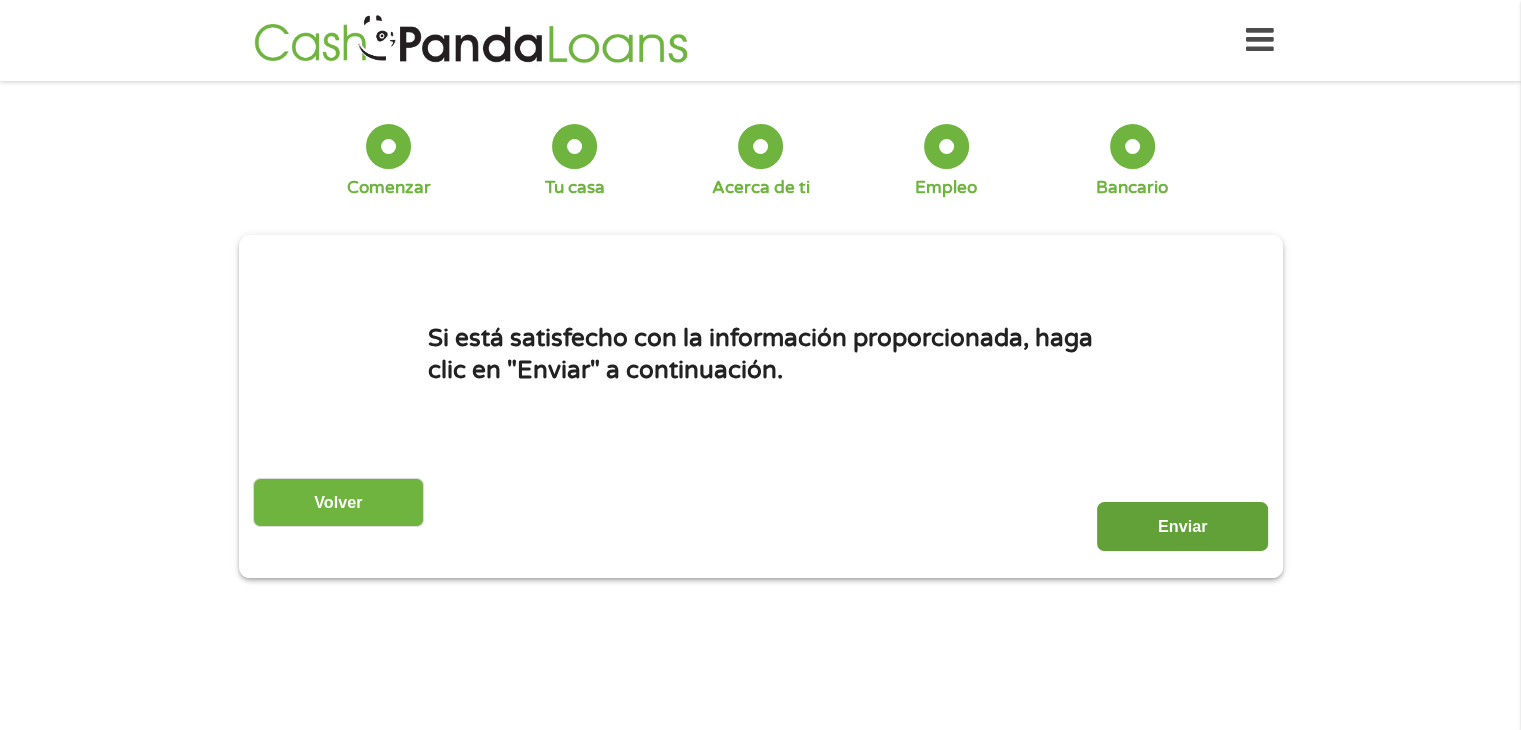 click on "Enviar" at bounding box center (1182, 526) 